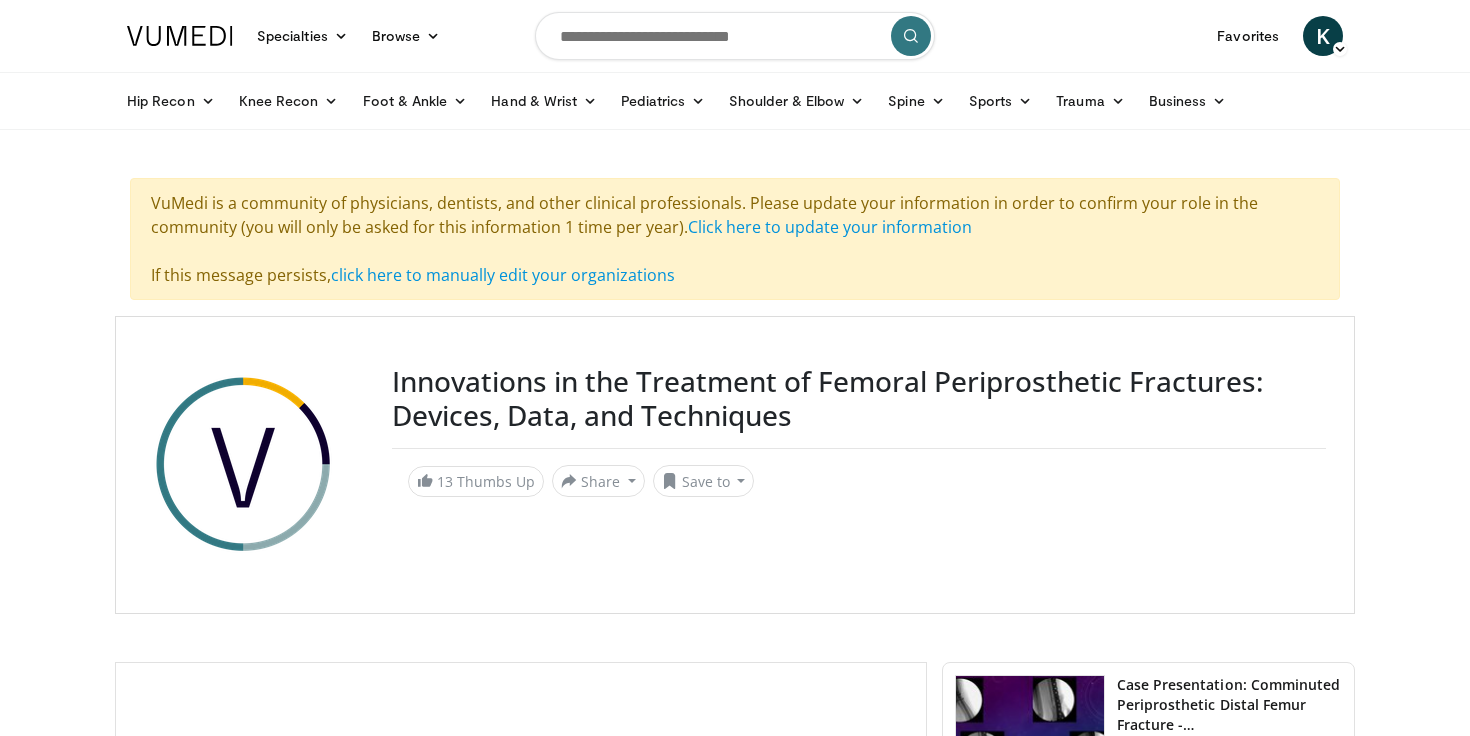 scroll, scrollTop: 0, scrollLeft: 0, axis: both 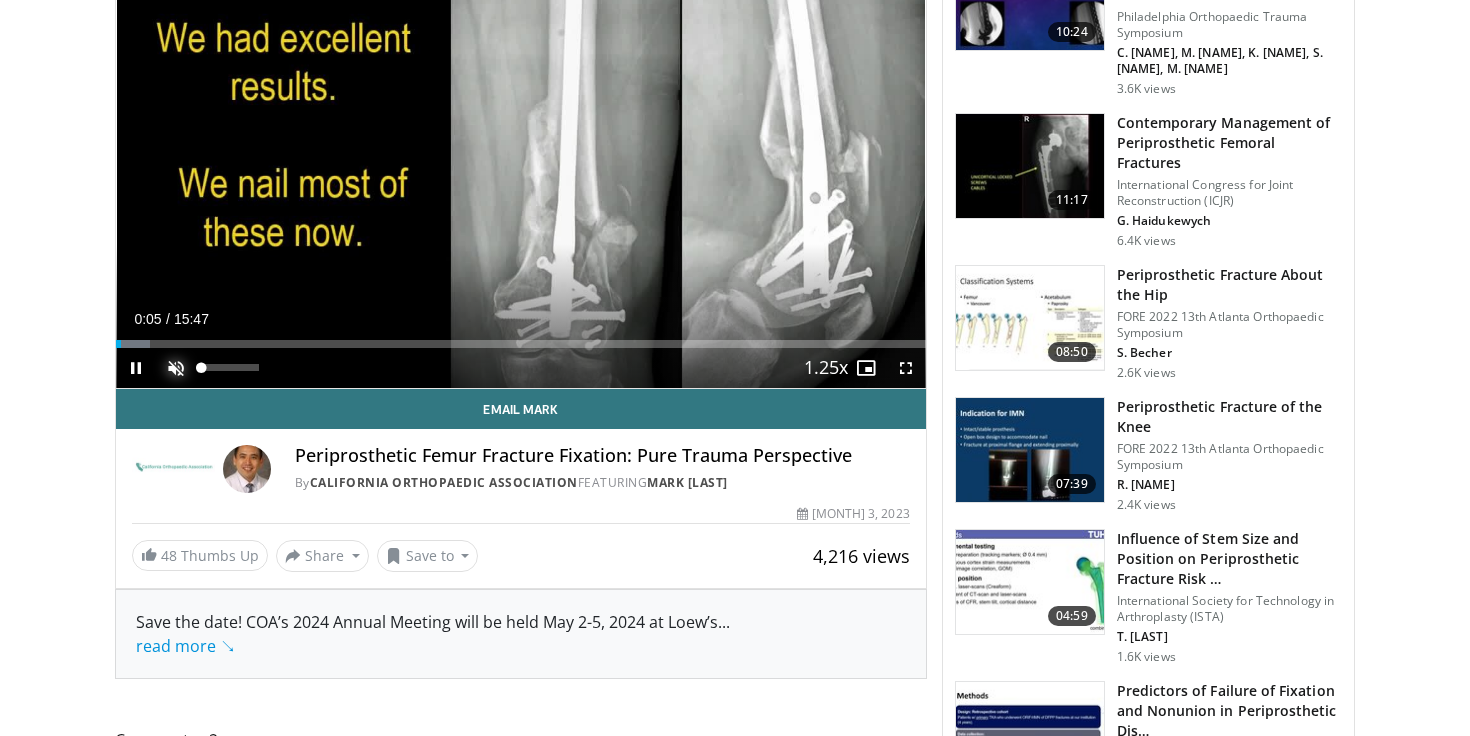 click at bounding box center (176, 368) 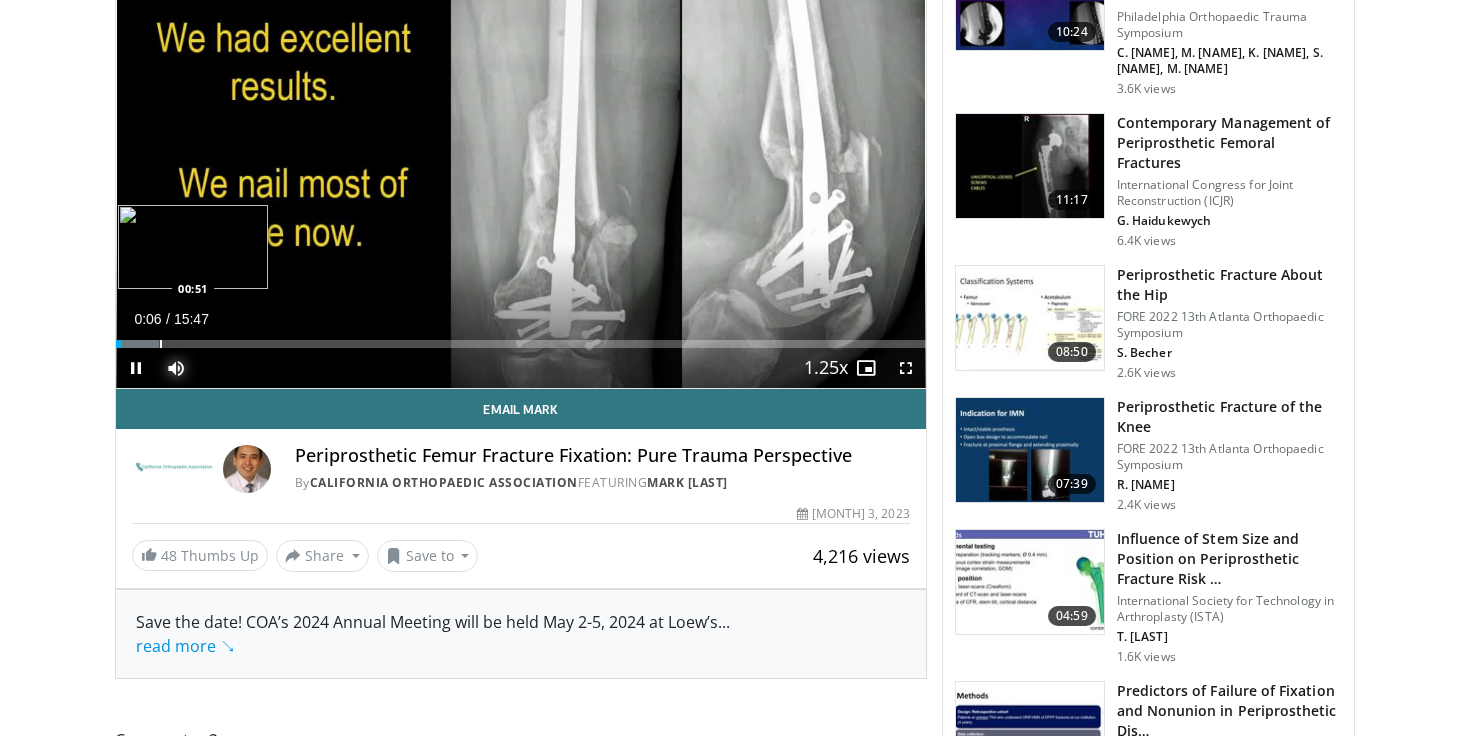 click at bounding box center (161, 344) 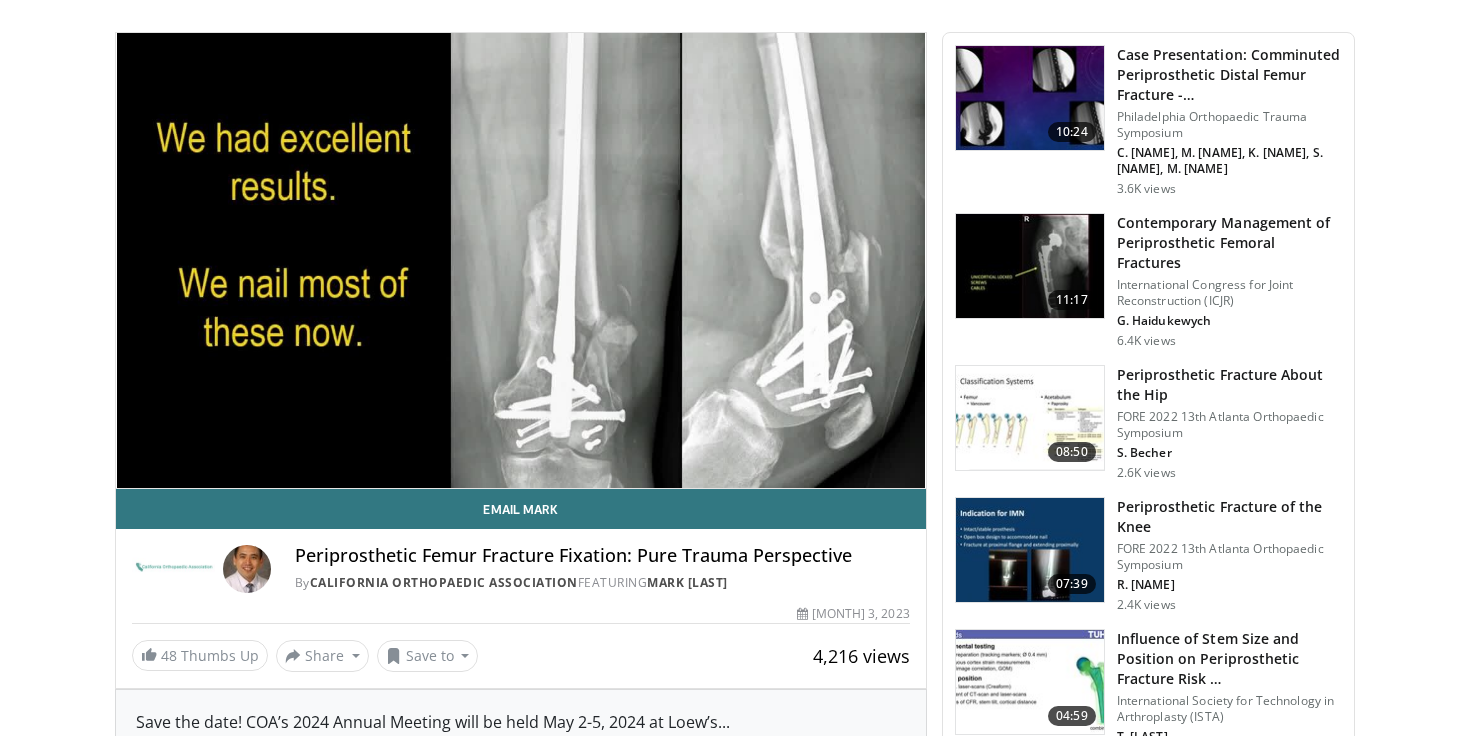 scroll, scrollTop: 631, scrollLeft: 0, axis: vertical 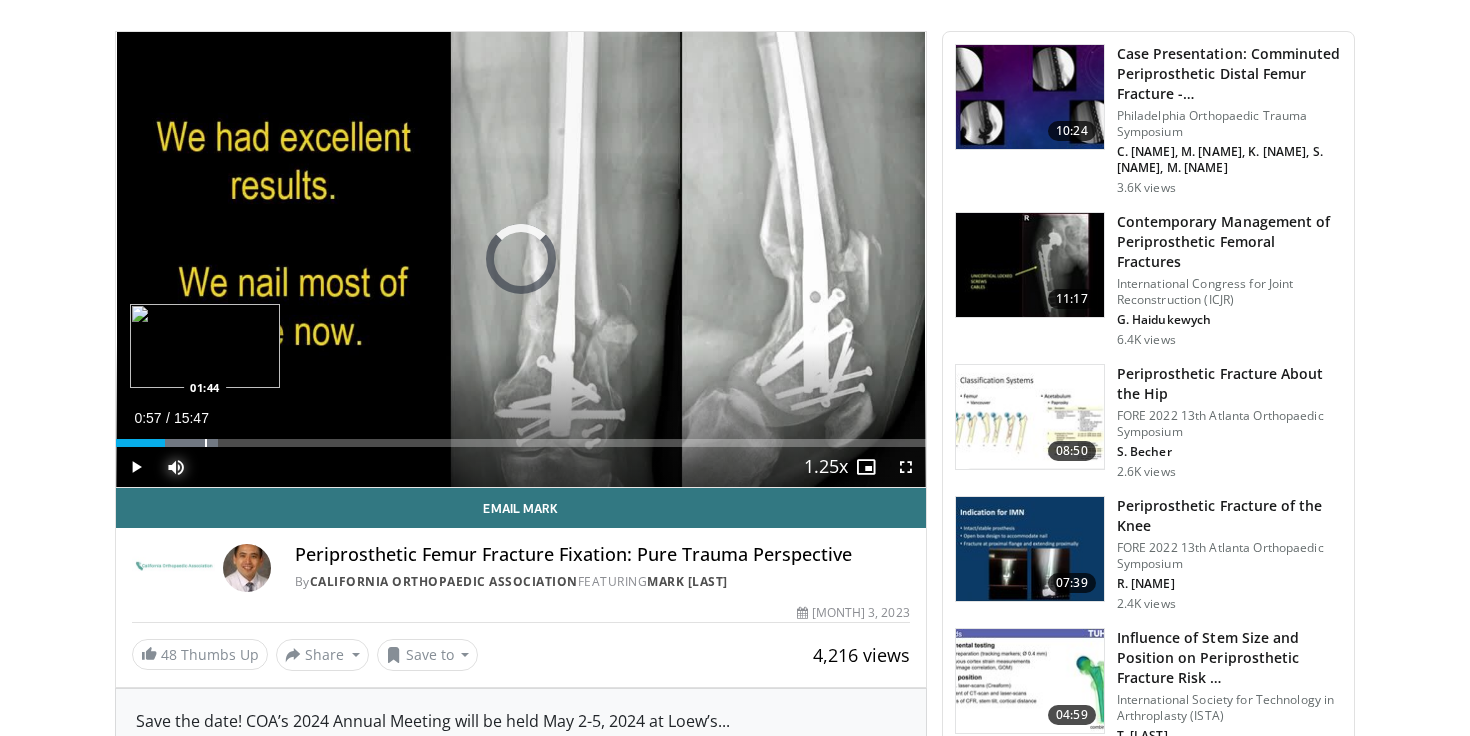 click at bounding box center (206, 443) 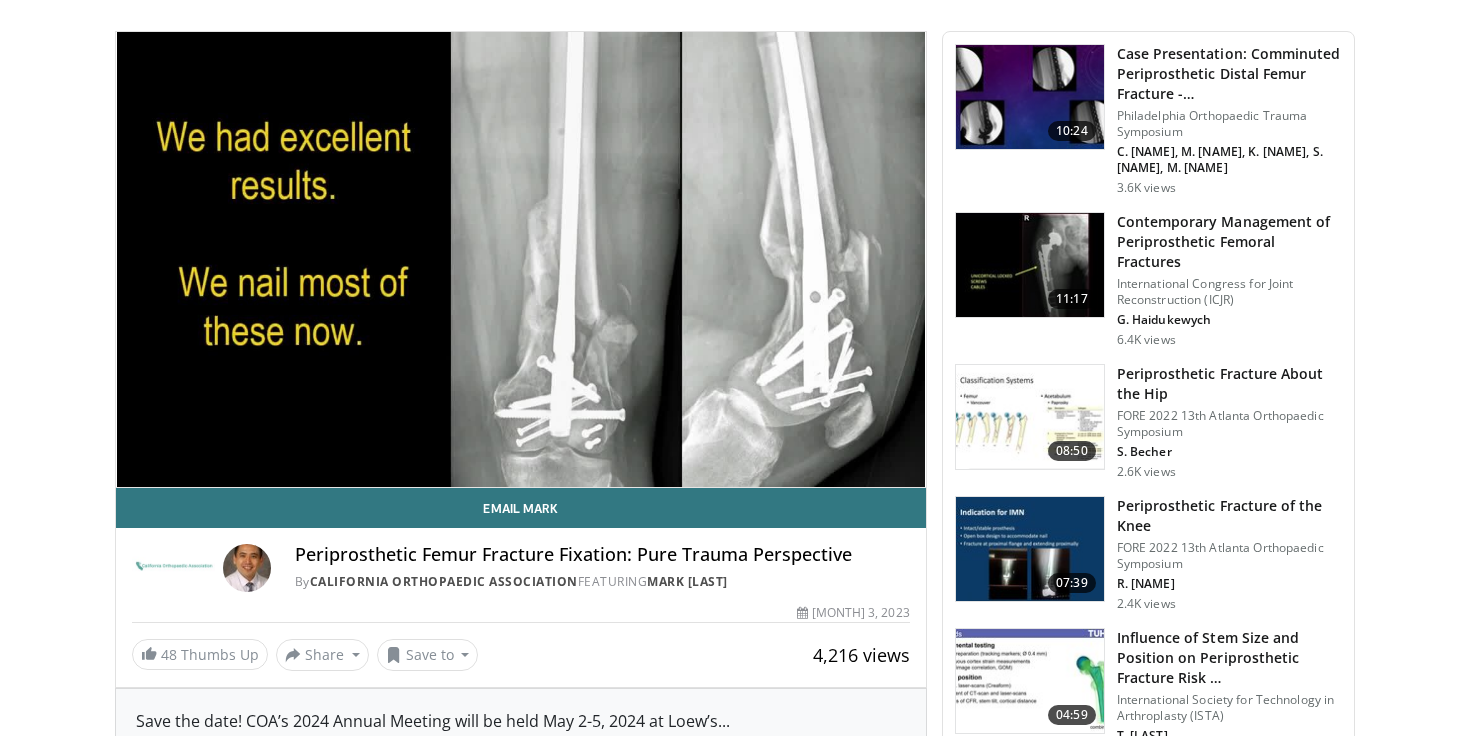 click on "10 seconds
Tap to unmute" at bounding box center (521, 259) 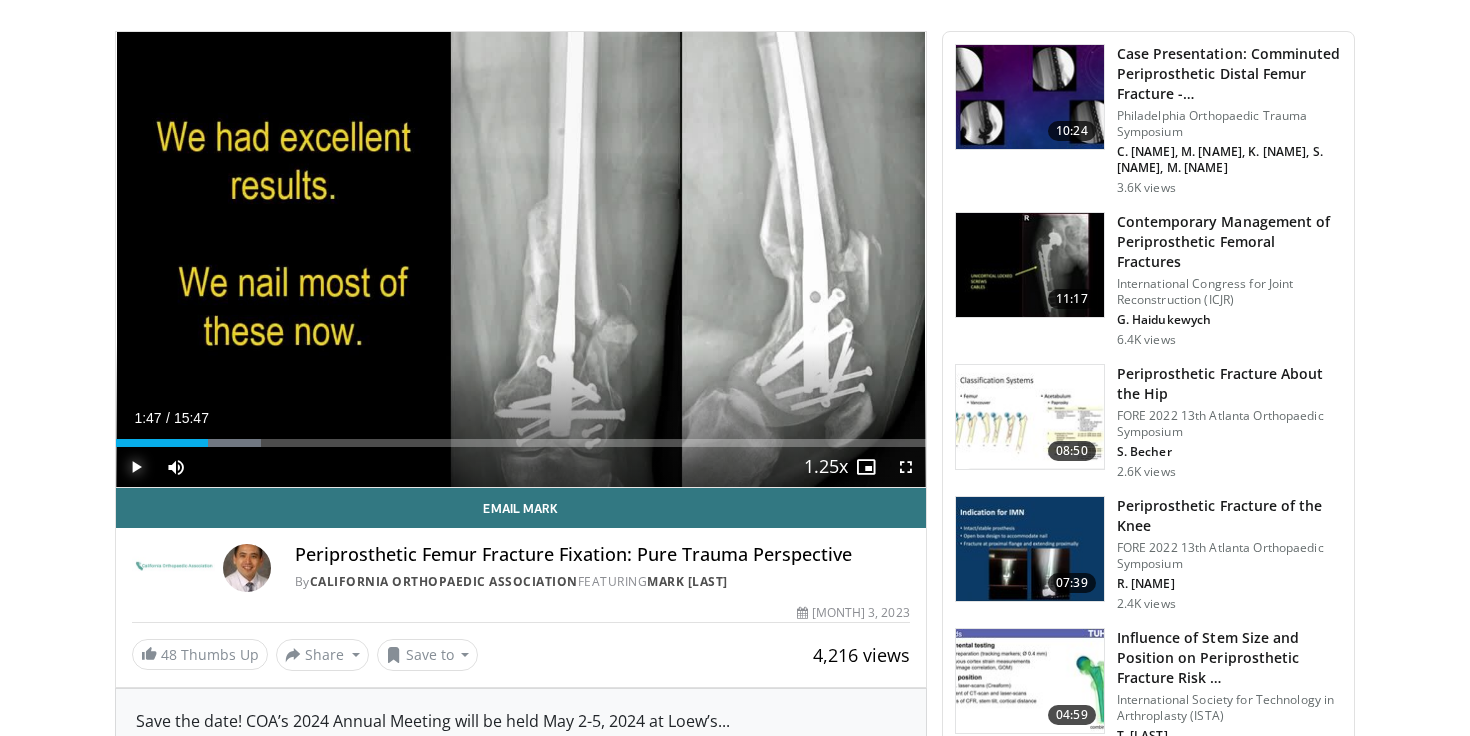 click at bounding box center [136, 467] 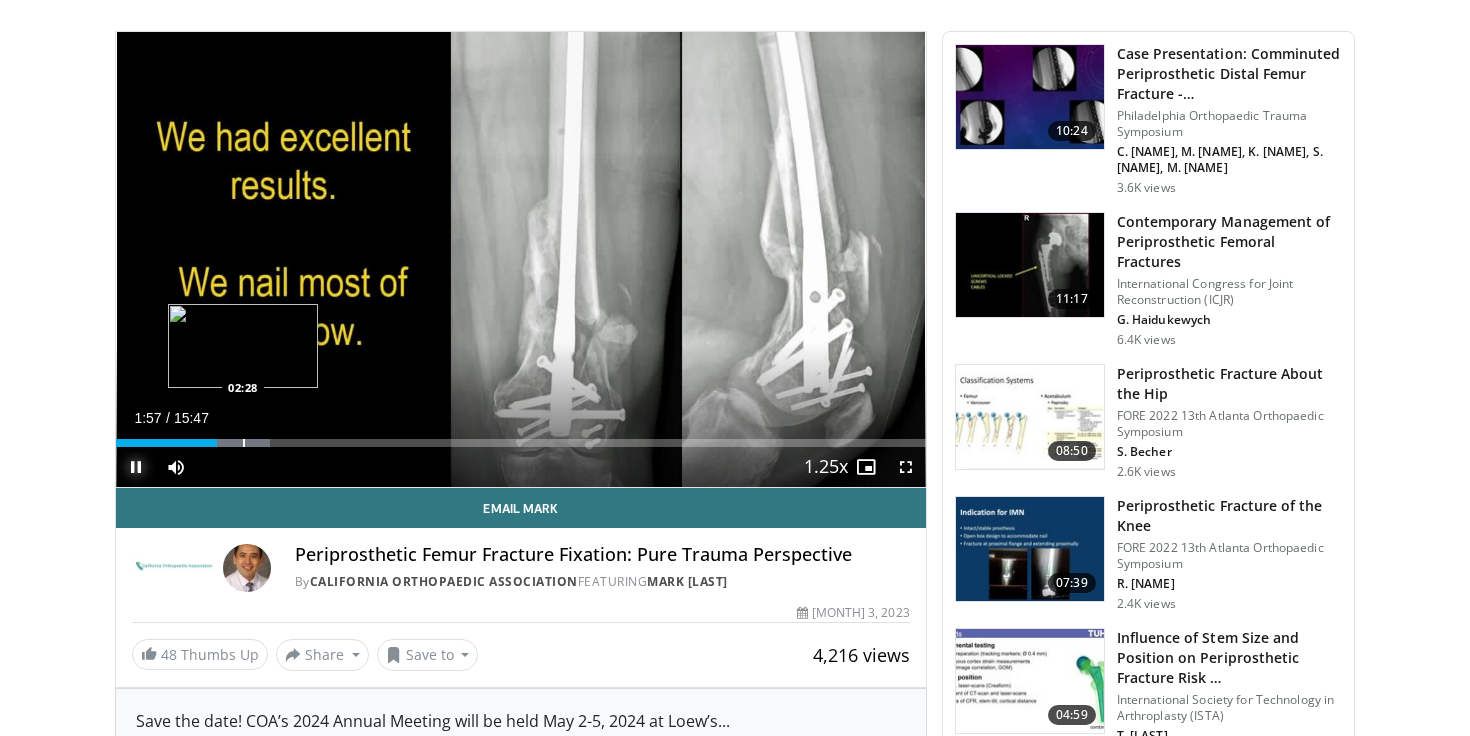 click at bounding box center (244, 443) 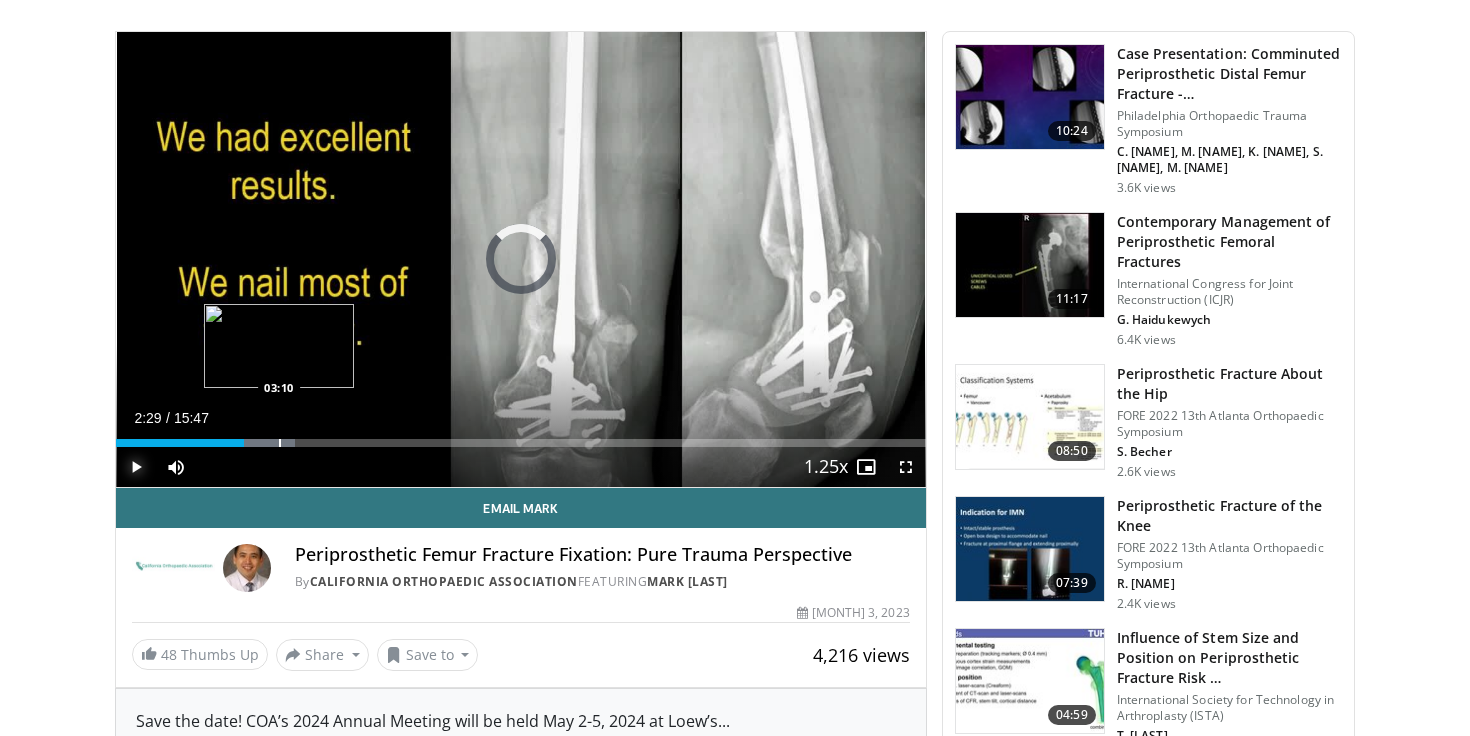 click at bounding box center (280, 443) 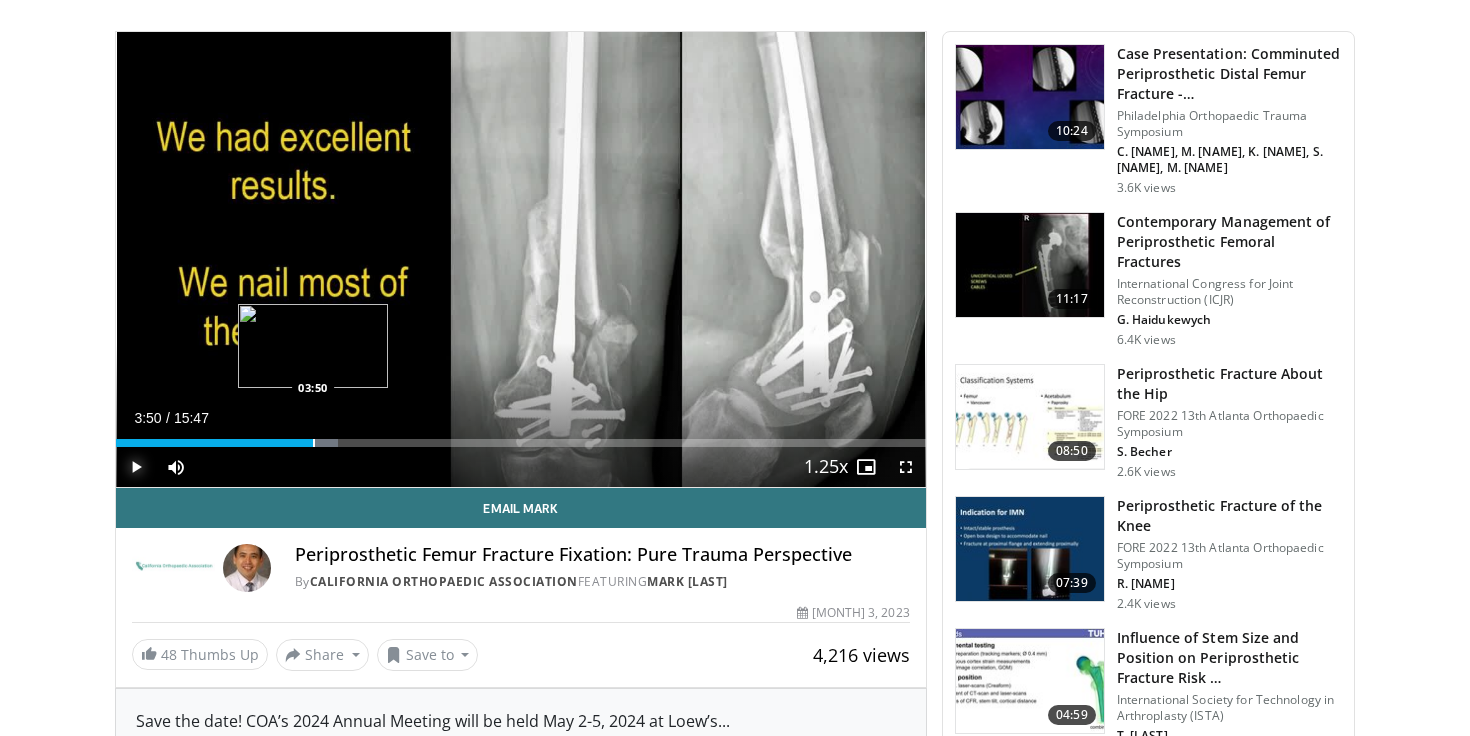 click on "Loaded :  27.41% 03:50 03:50" at bounding box center [521, 437] 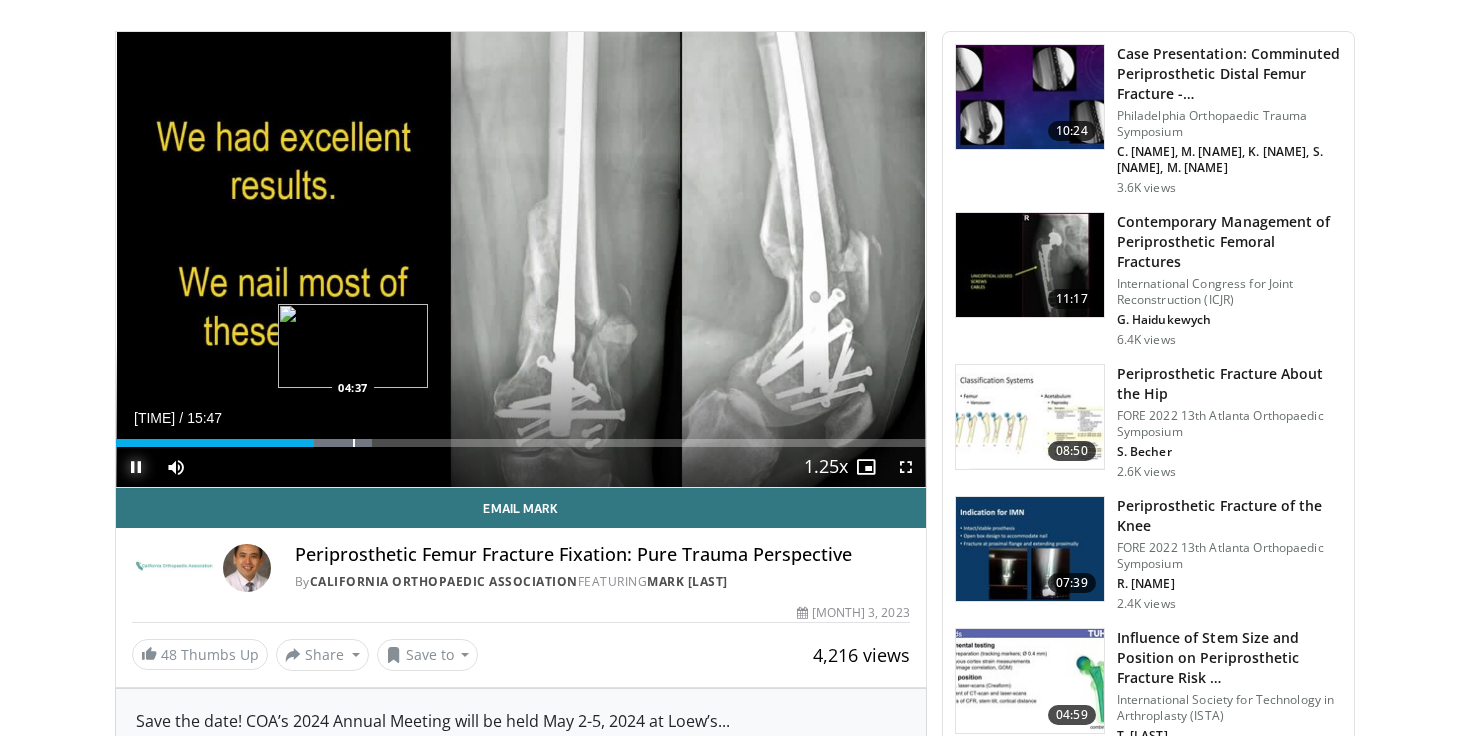 click at bounding box center (354, 443) 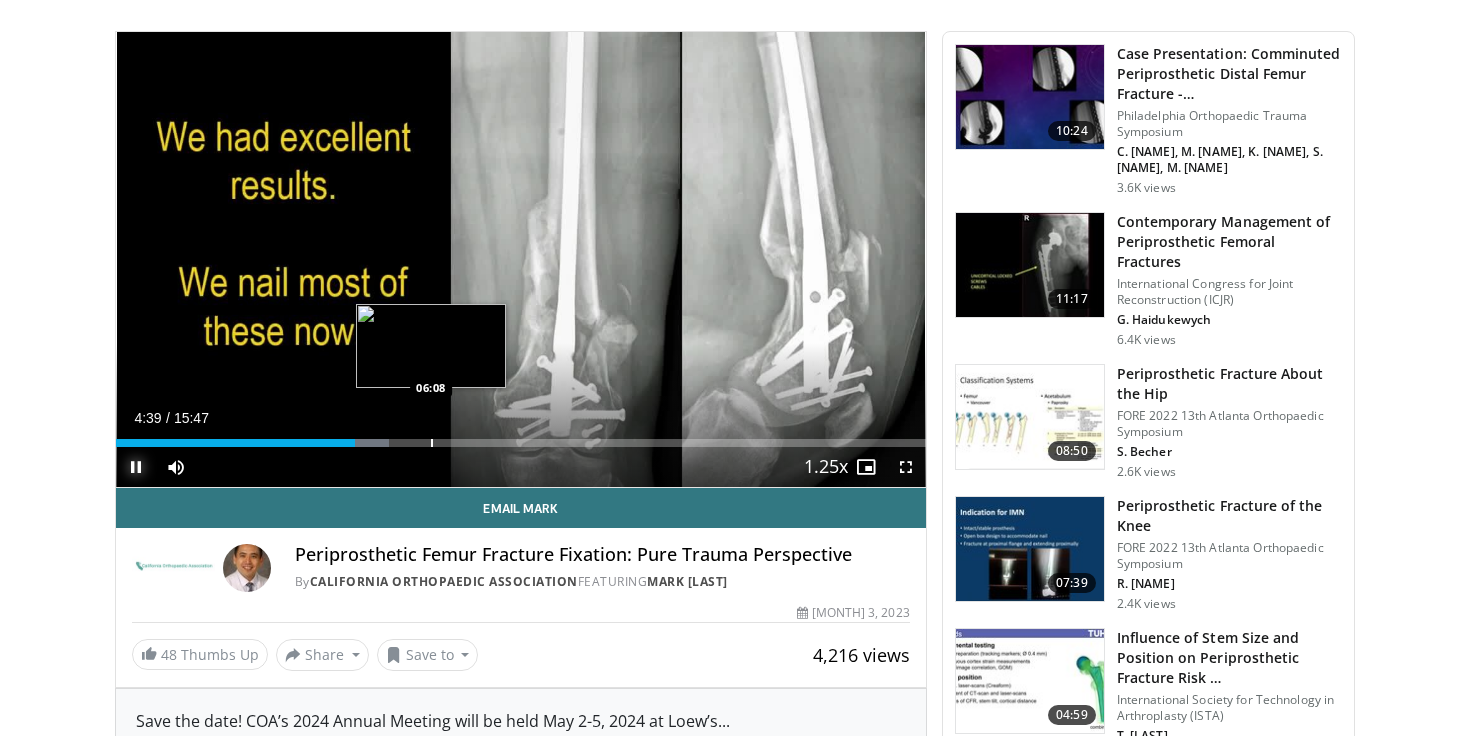 click at bounding box center [432, 443] 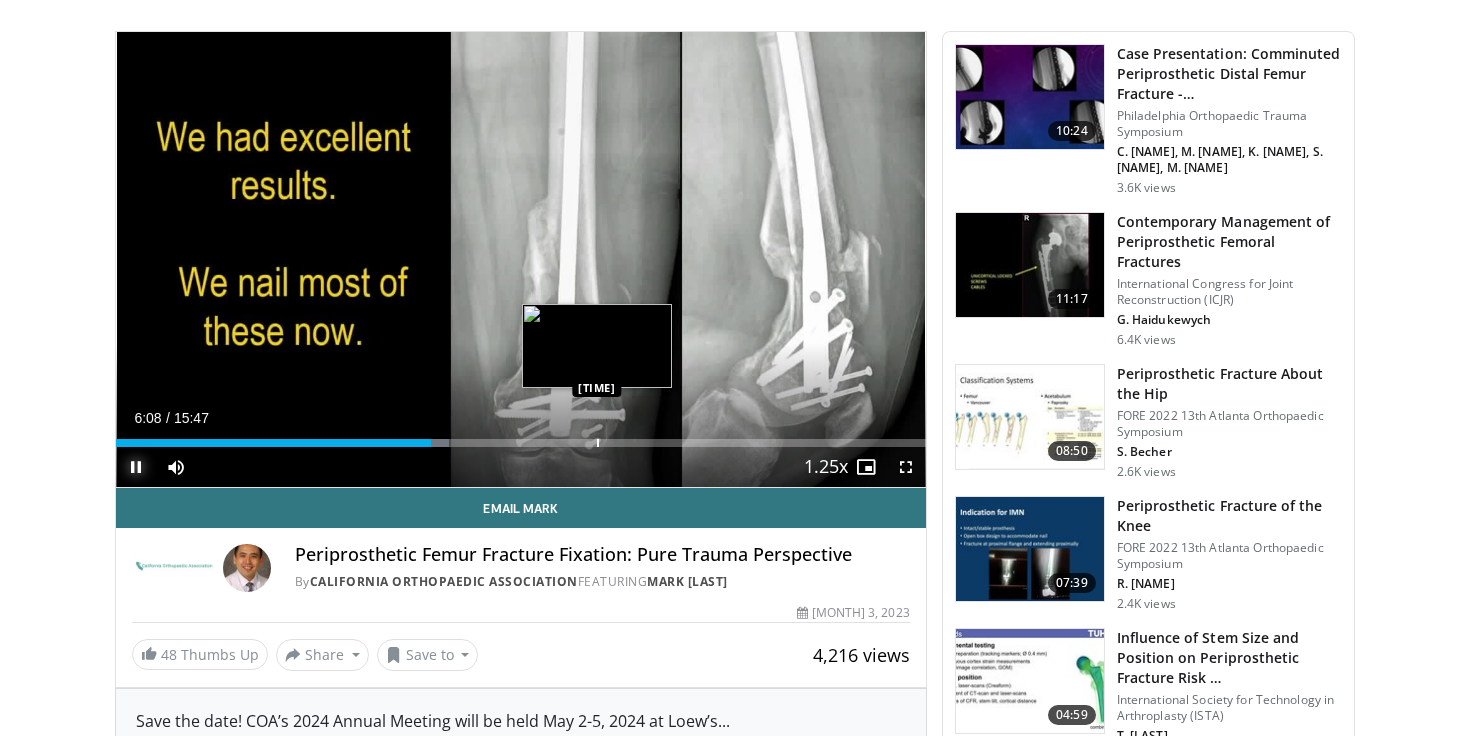 click at bounding box center (598, 443) 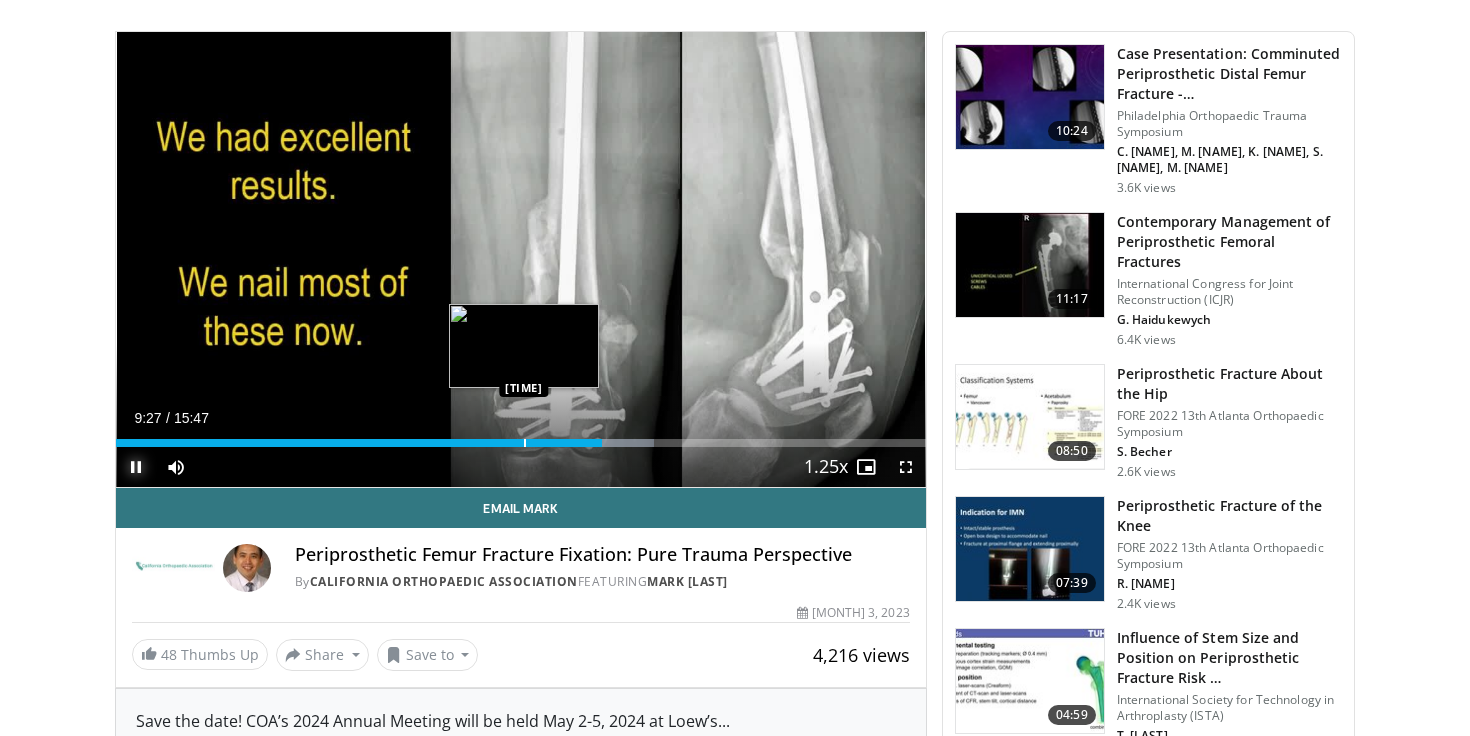 click at bounding box center (525, 443) 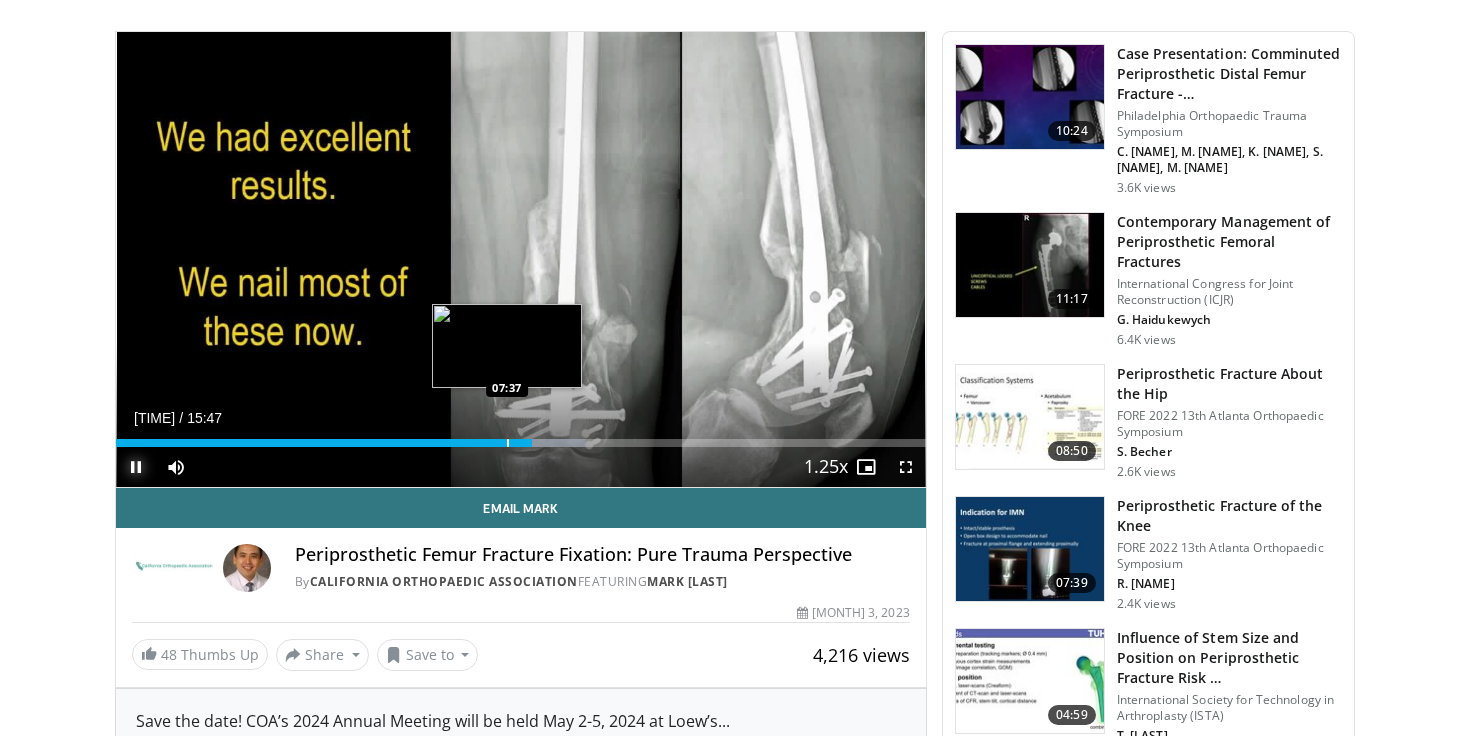click at bounding box center [508, 443] 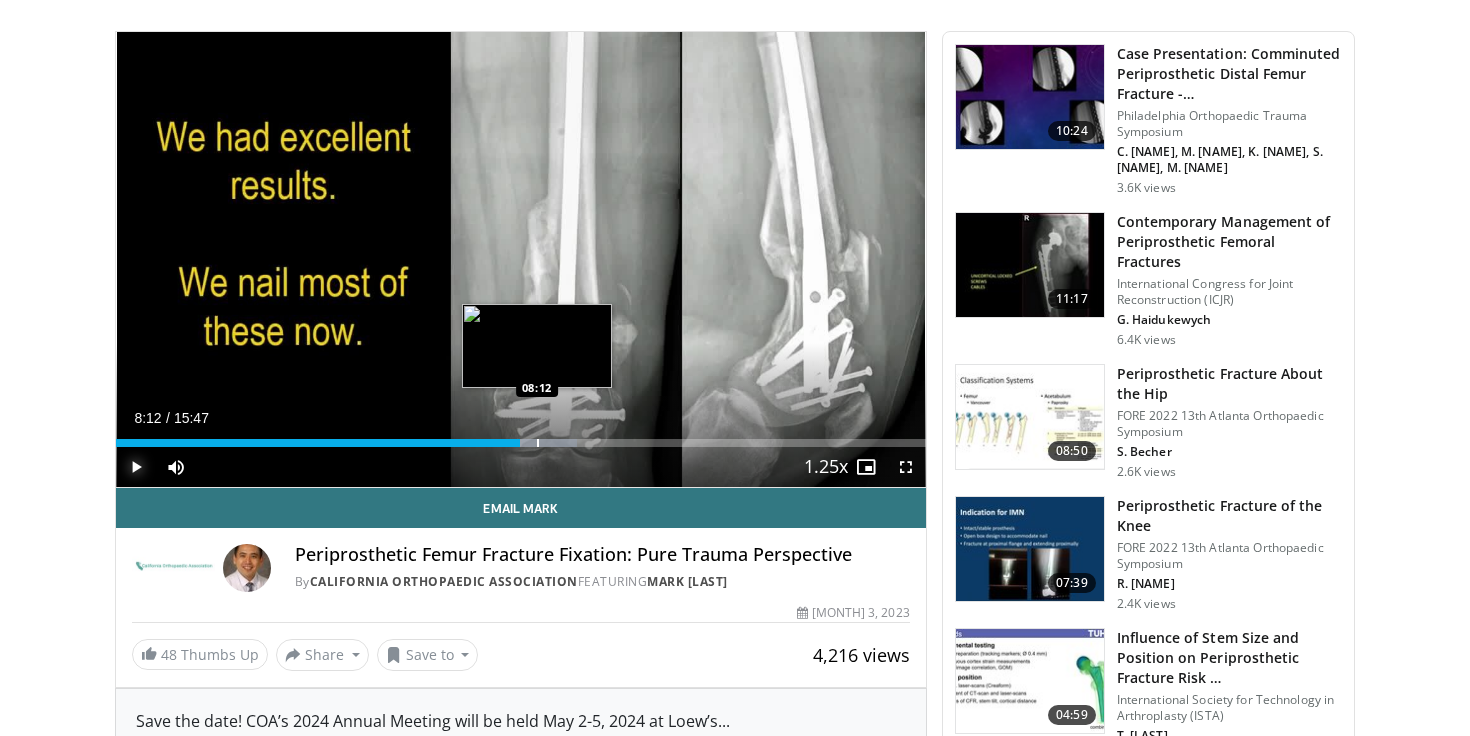 click at bounding box center (538, 443) 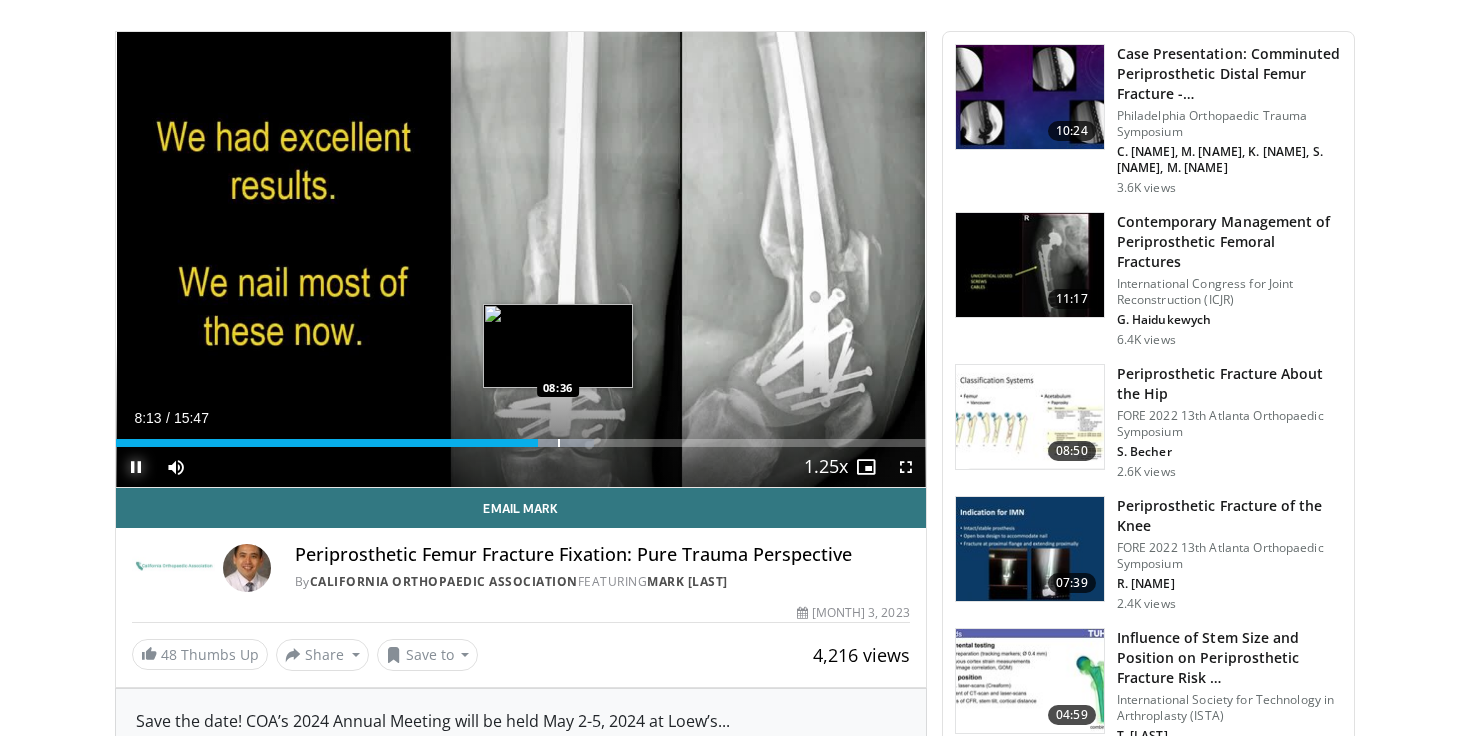 click at bounding box center (559, 443) 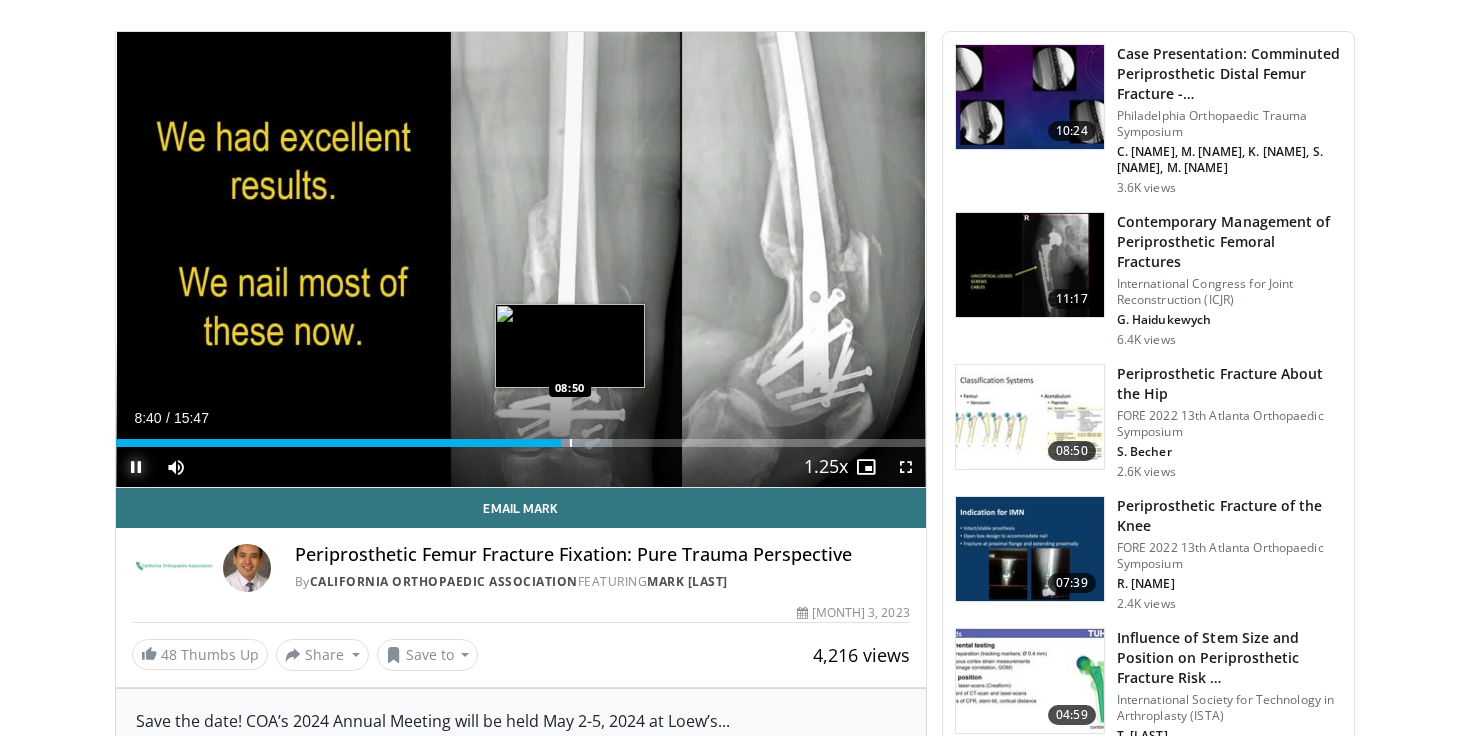 click at bounding box center [571, 443] 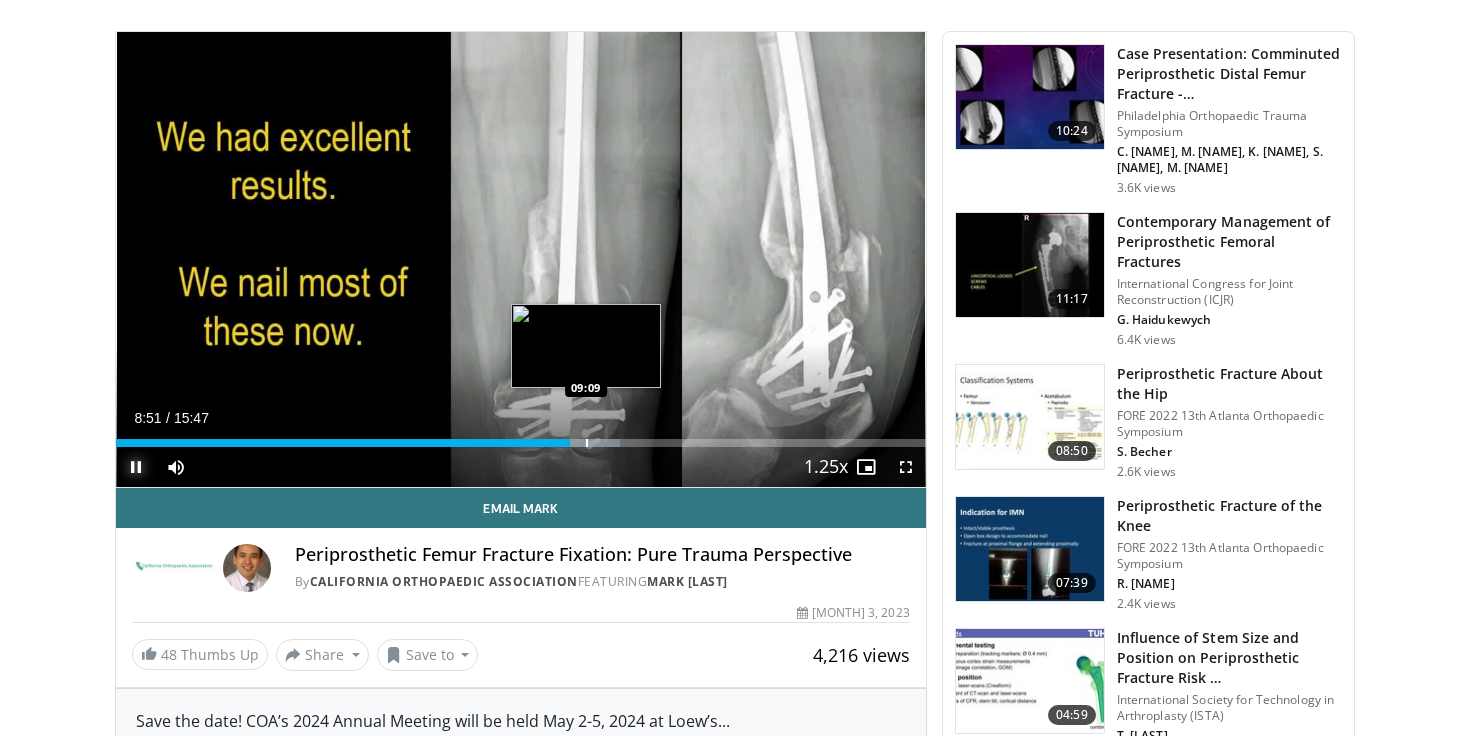 click at bounding box center (587, 443) 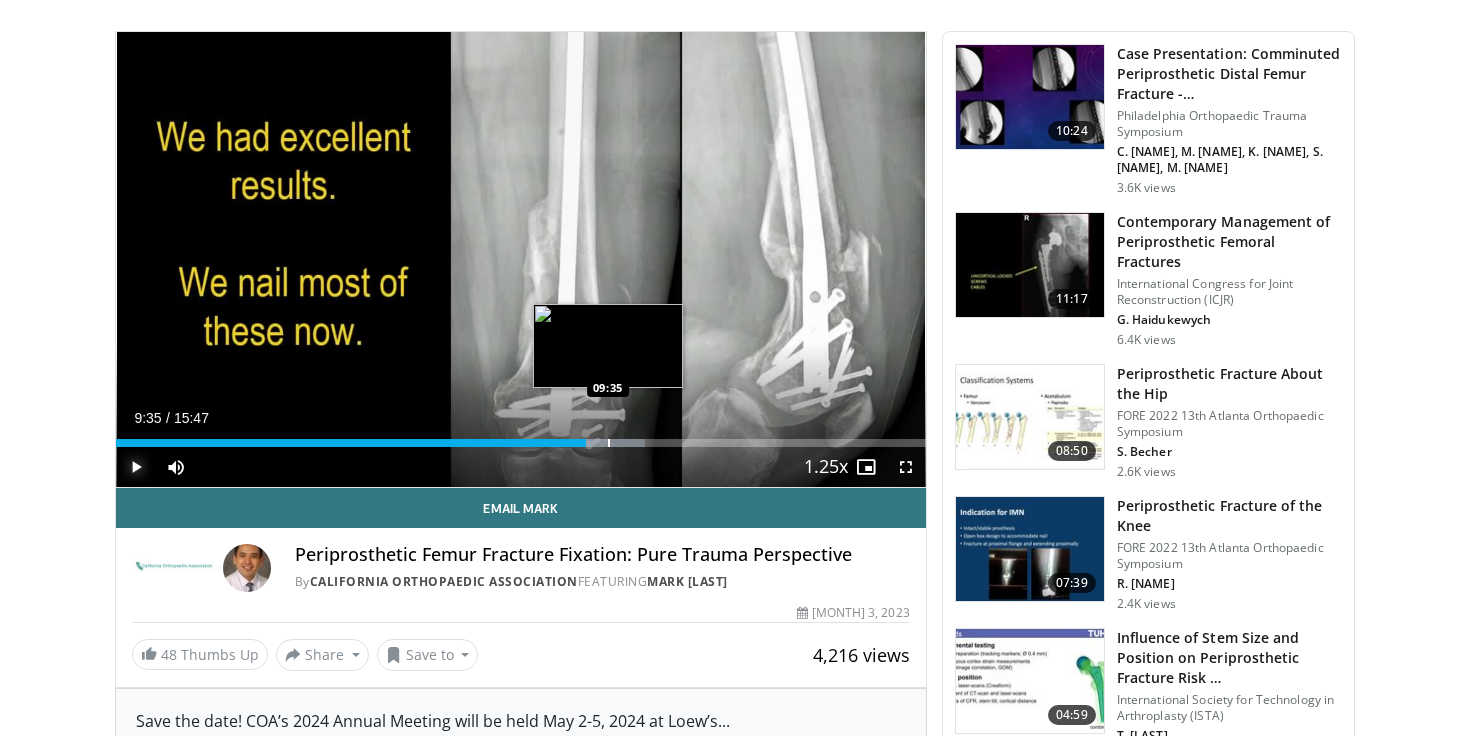 click at bounding box center [609, 443] 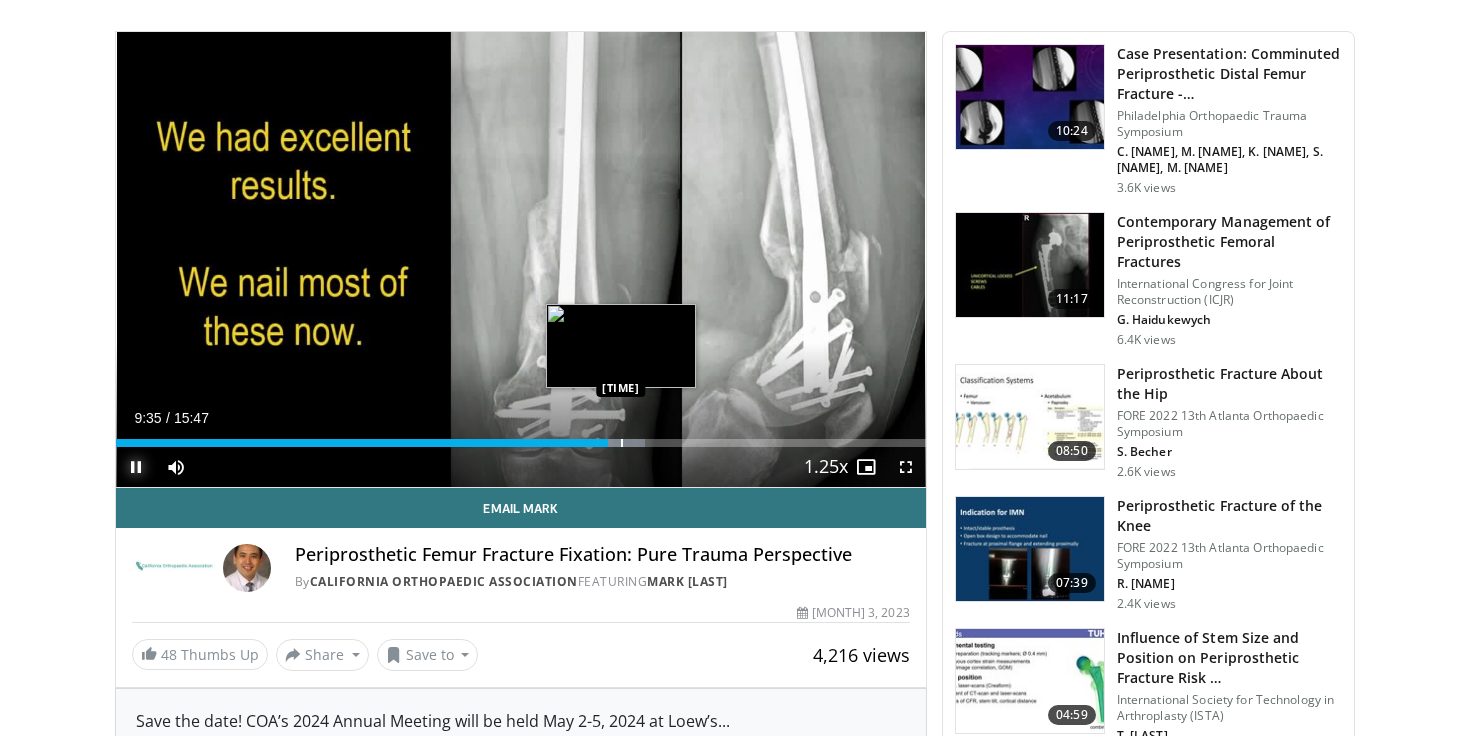 click at bounding box center [622, 443] 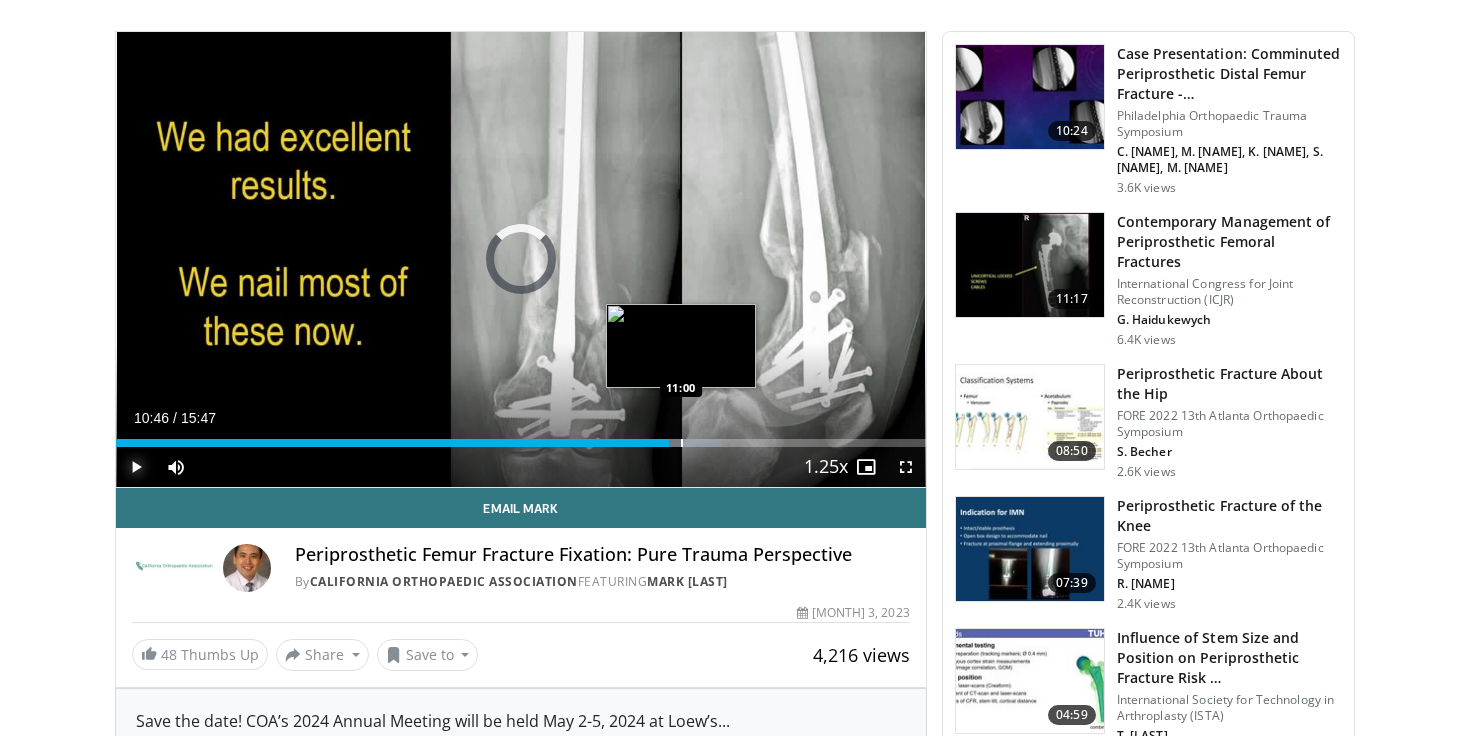 click on "Loaded :  74.85% 10:46 11:00" at bounding box center (521, 437) 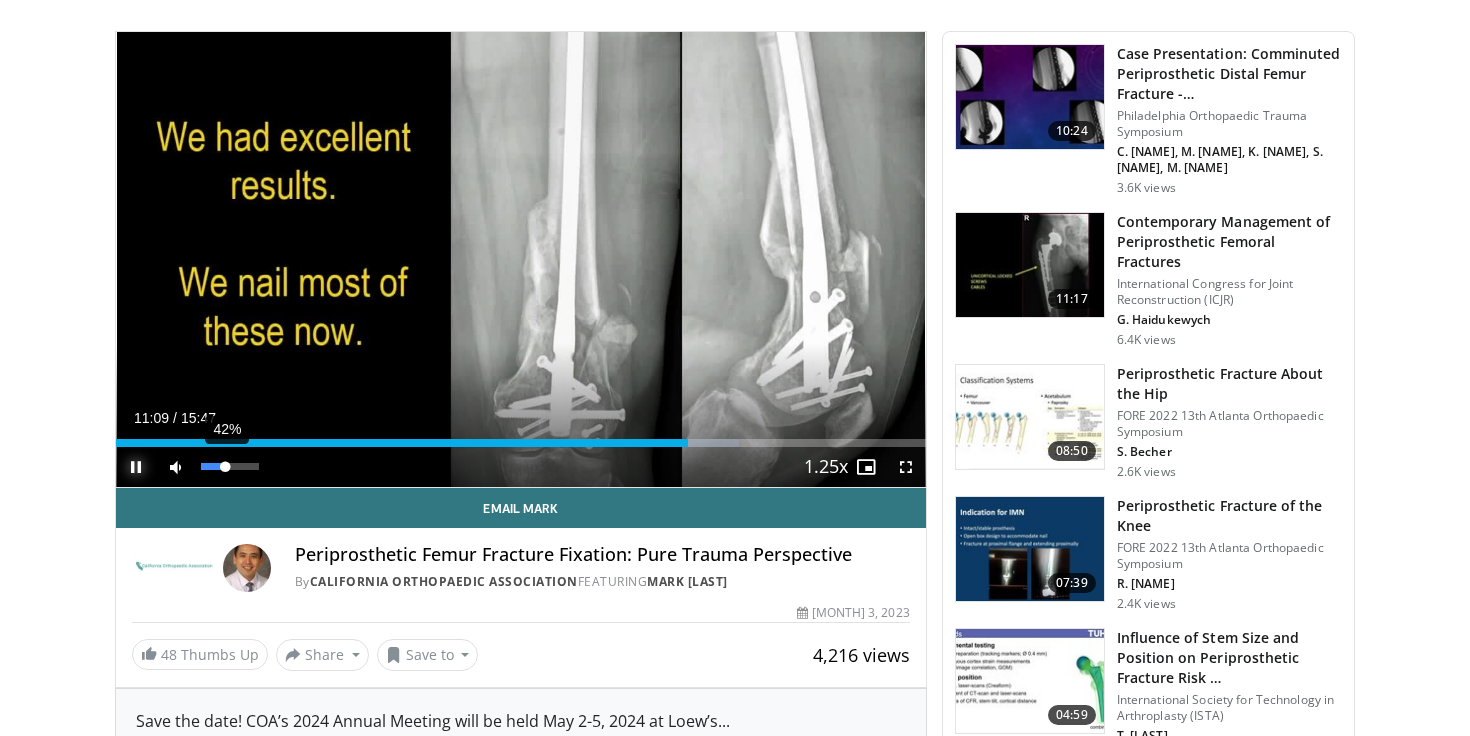 click on "42%" at bounding box center [229, 466] 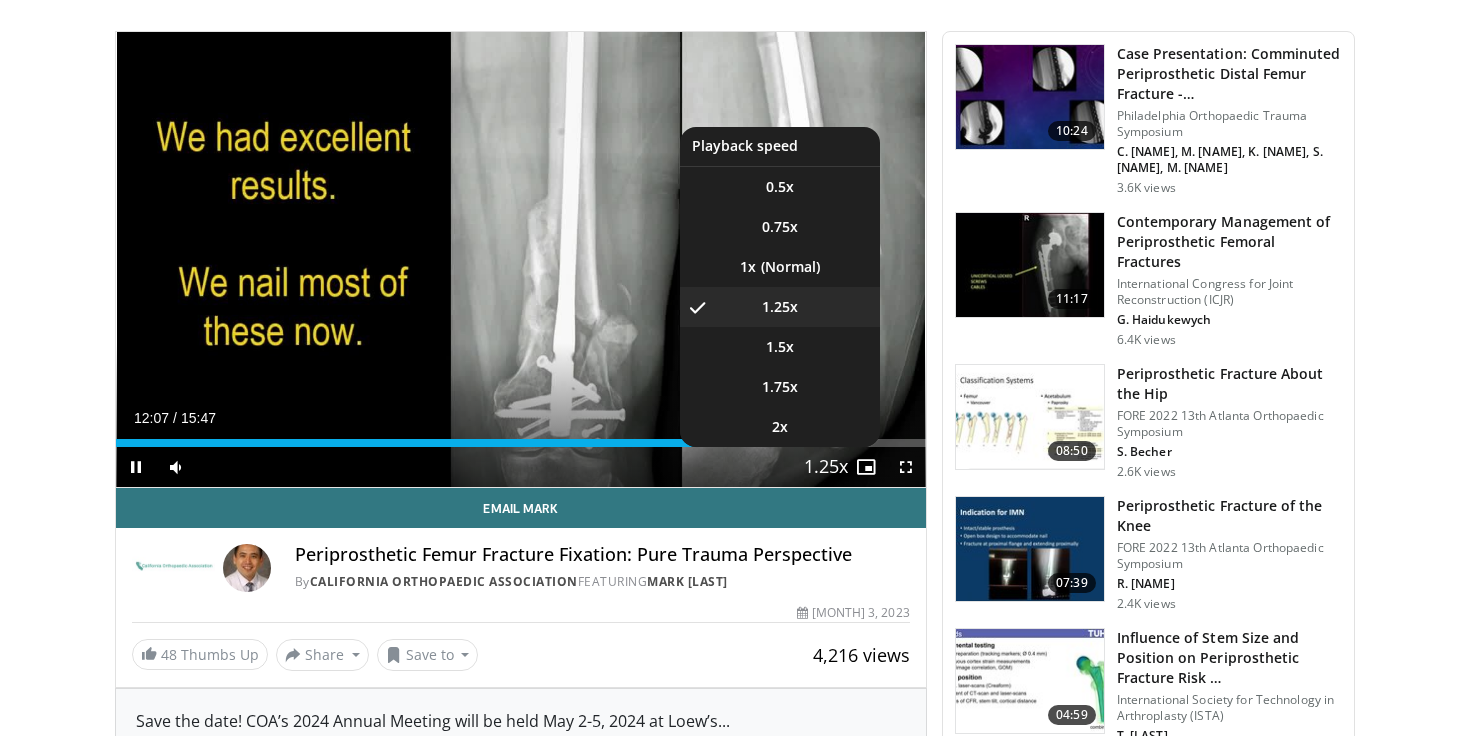 click at bounding box center [826, 468] 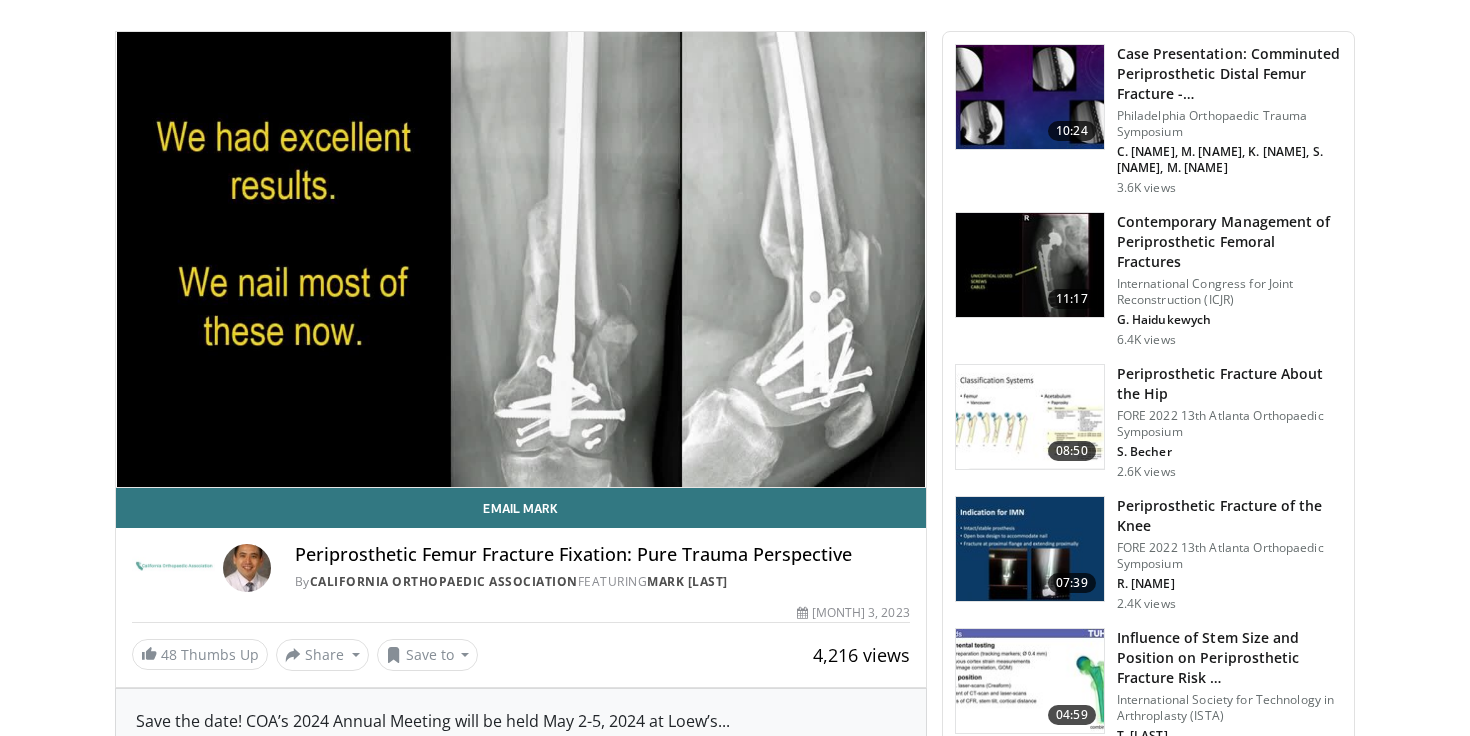 click on "10 seconds
Tap to unmute" at bounding box center (521, 259) 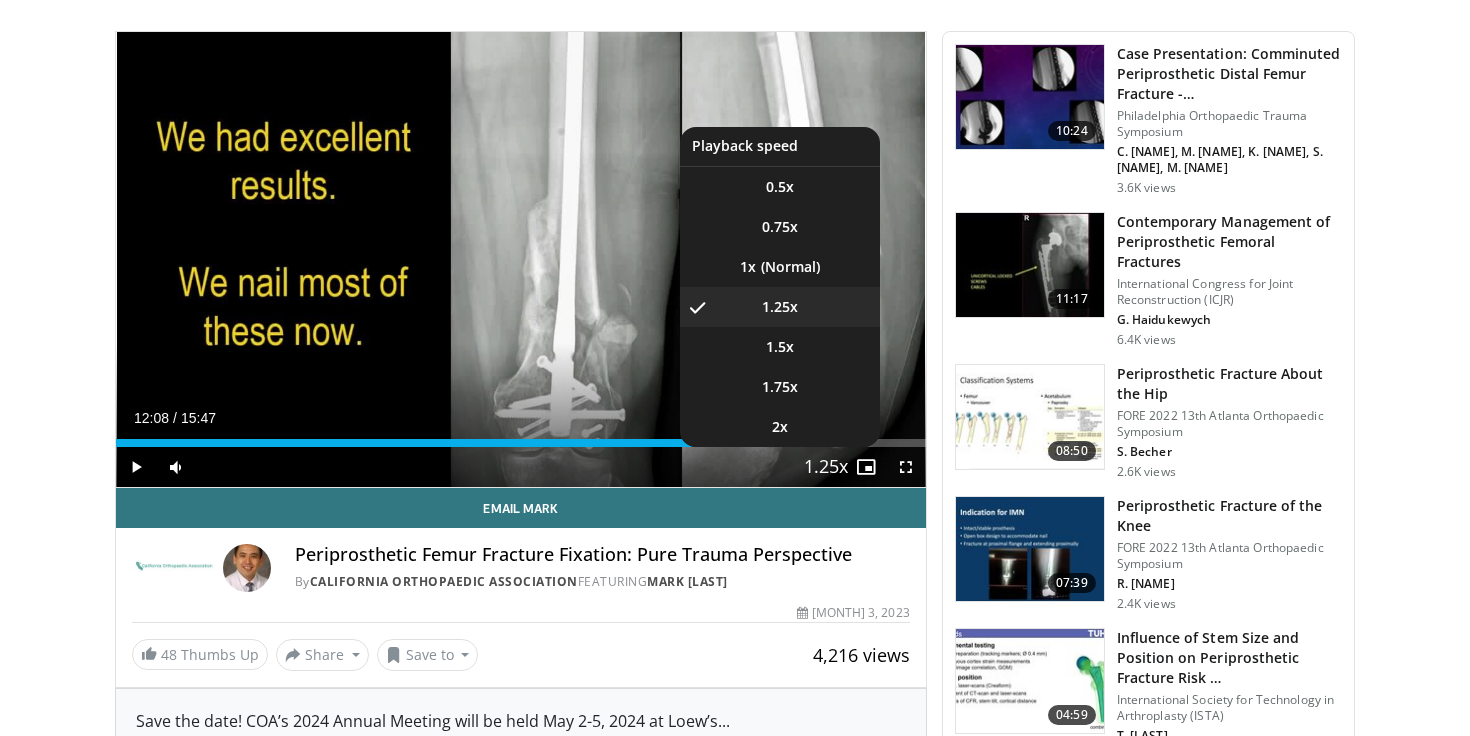 click at bounding box center (826, 468) 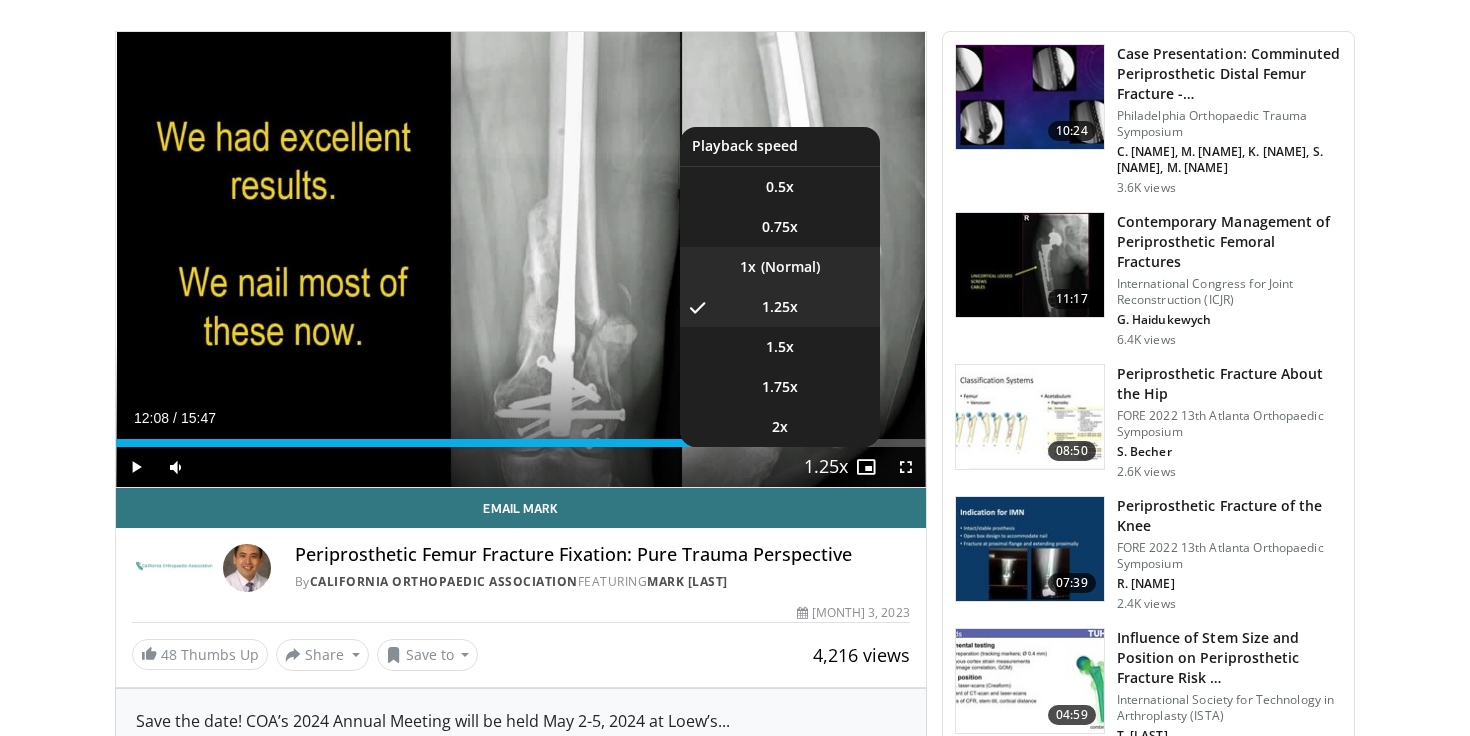 click on "1x" at bounding box center (780, 267) 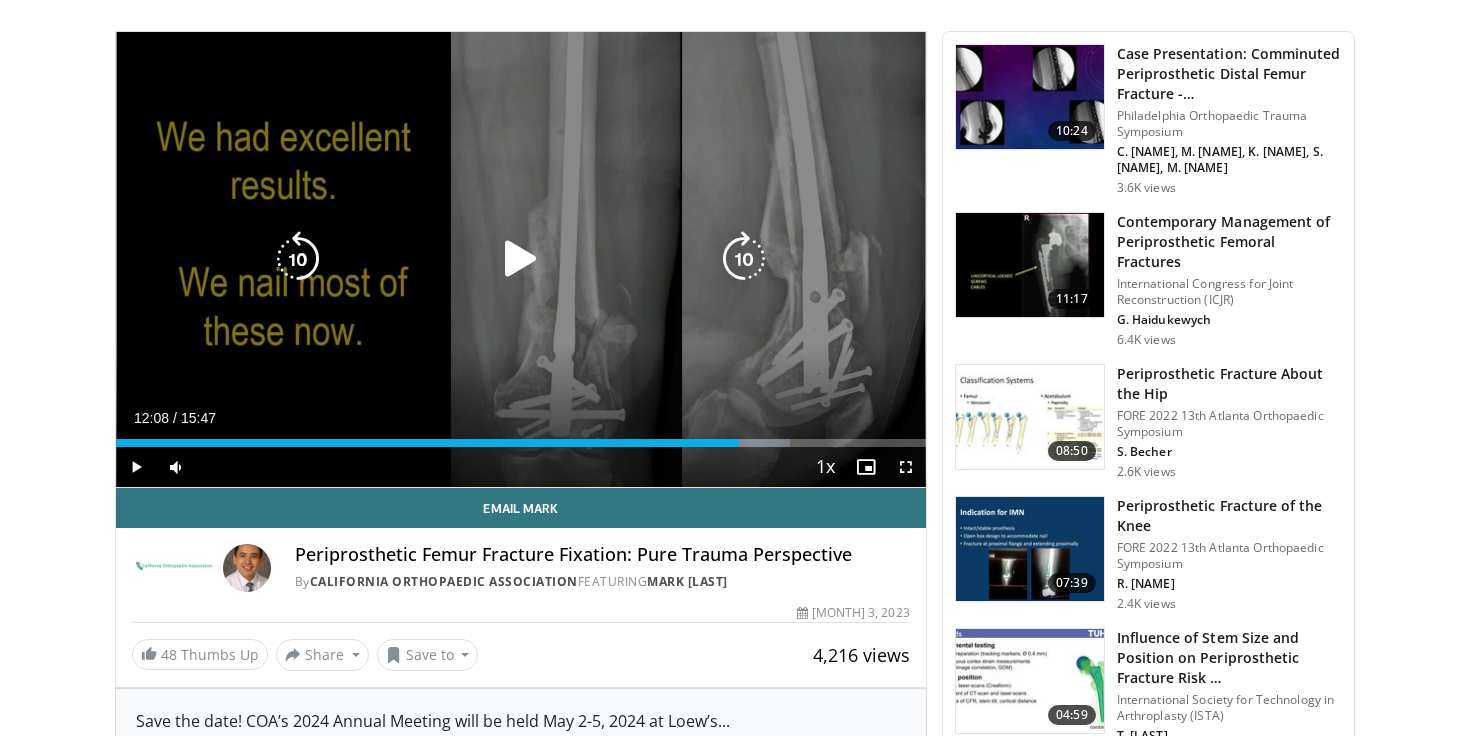 click on "10 seconds
Tap to unmute" at bounding box center [521, 259] 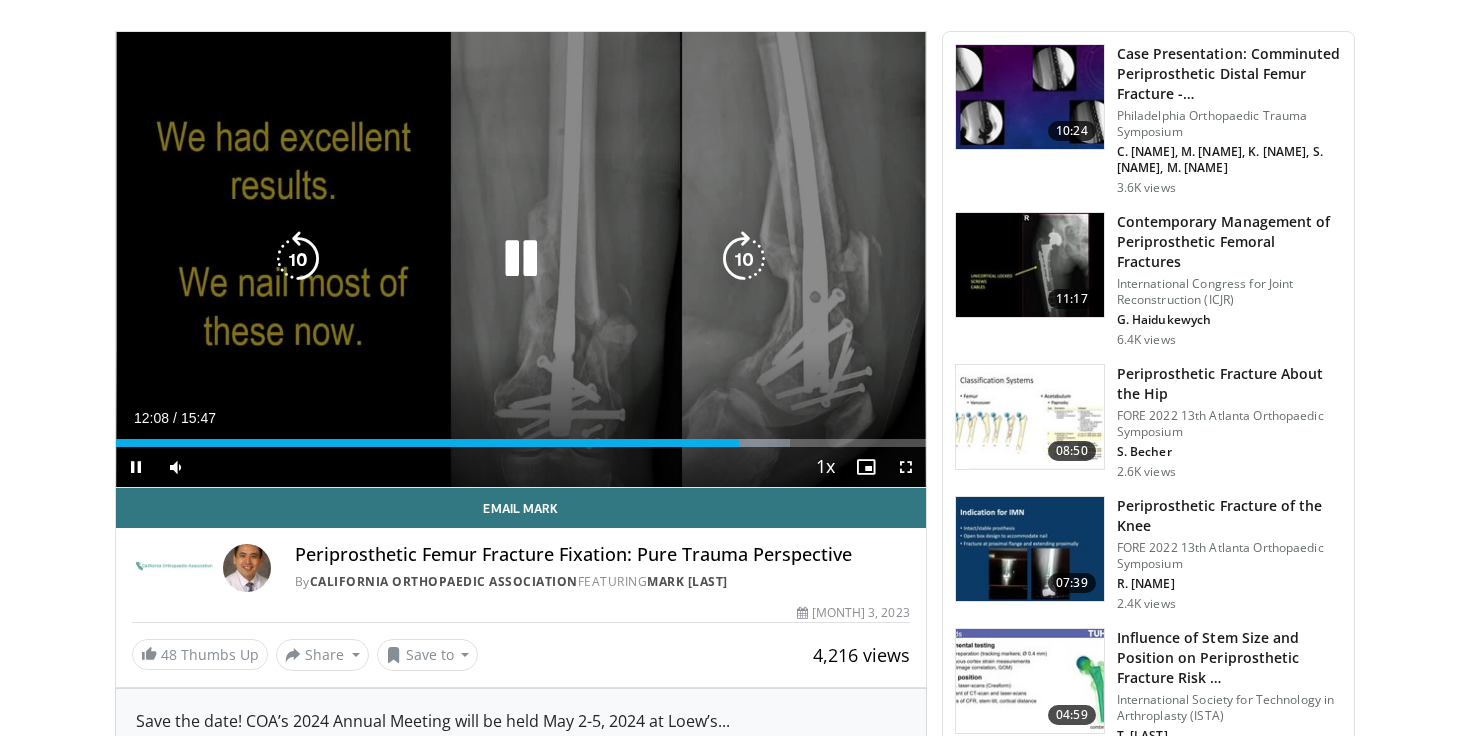 click on "10 seconds
Tap to unmute" at bounding box center [521, 259] 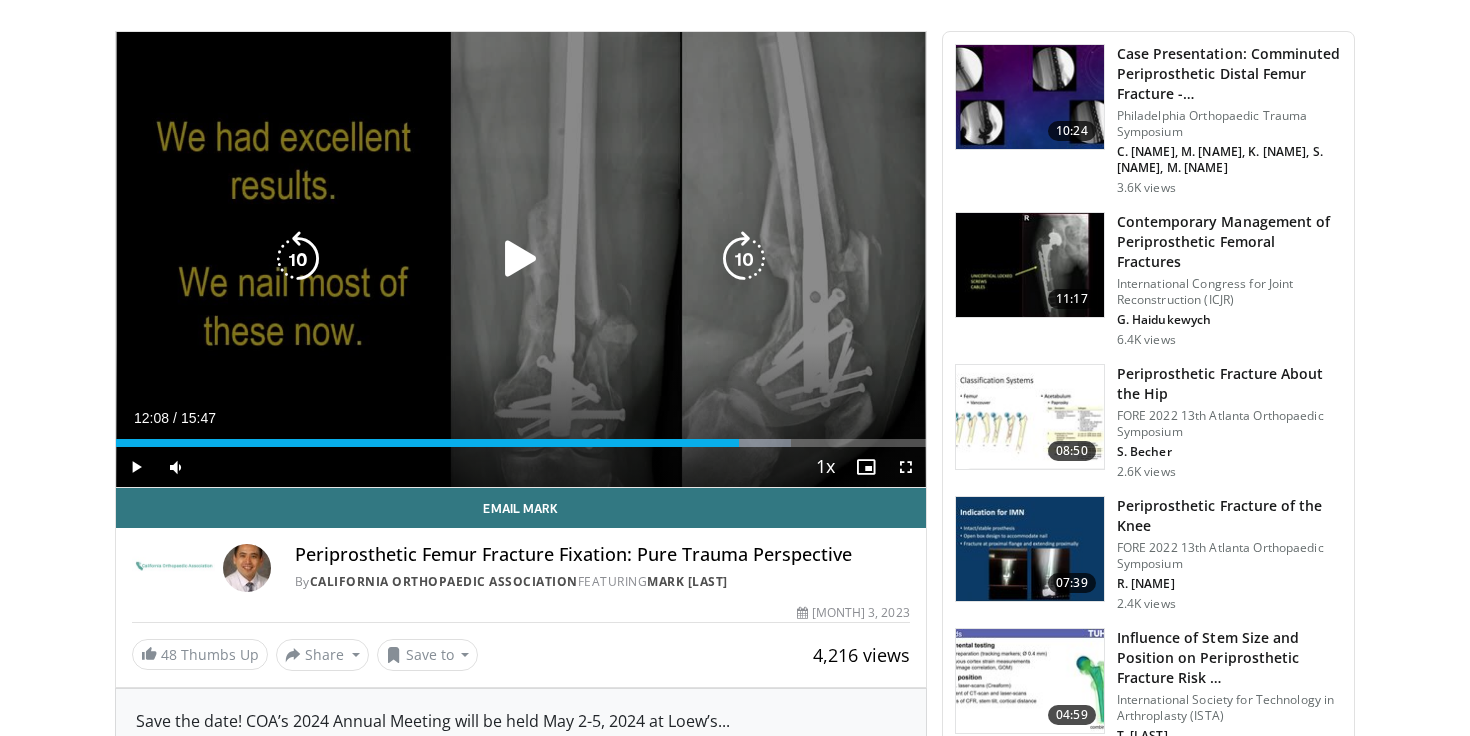 click on "10 seconds
Tap to unmute" at bounding box center (521, 259) 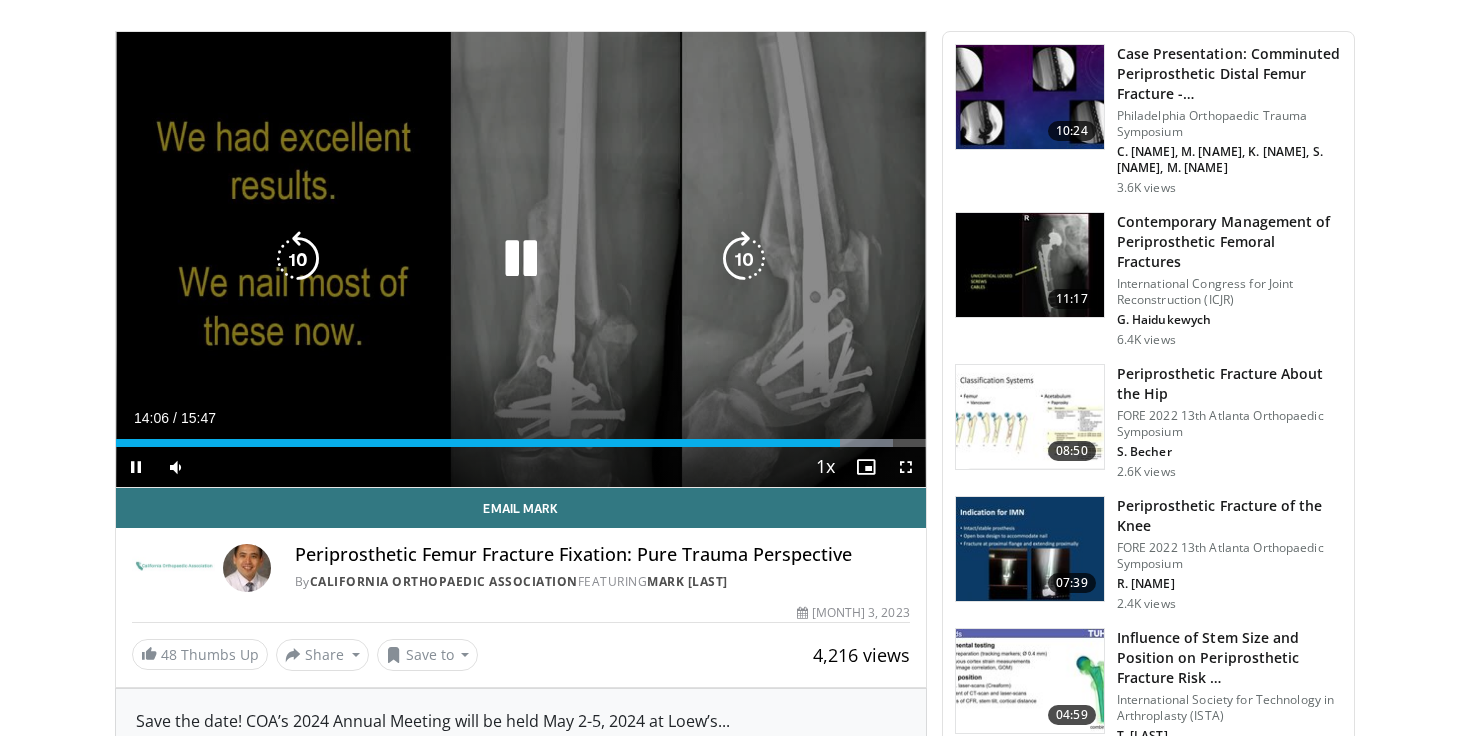 click on "10 seconds
Tap to unmute" at bounding box center [521, 259] 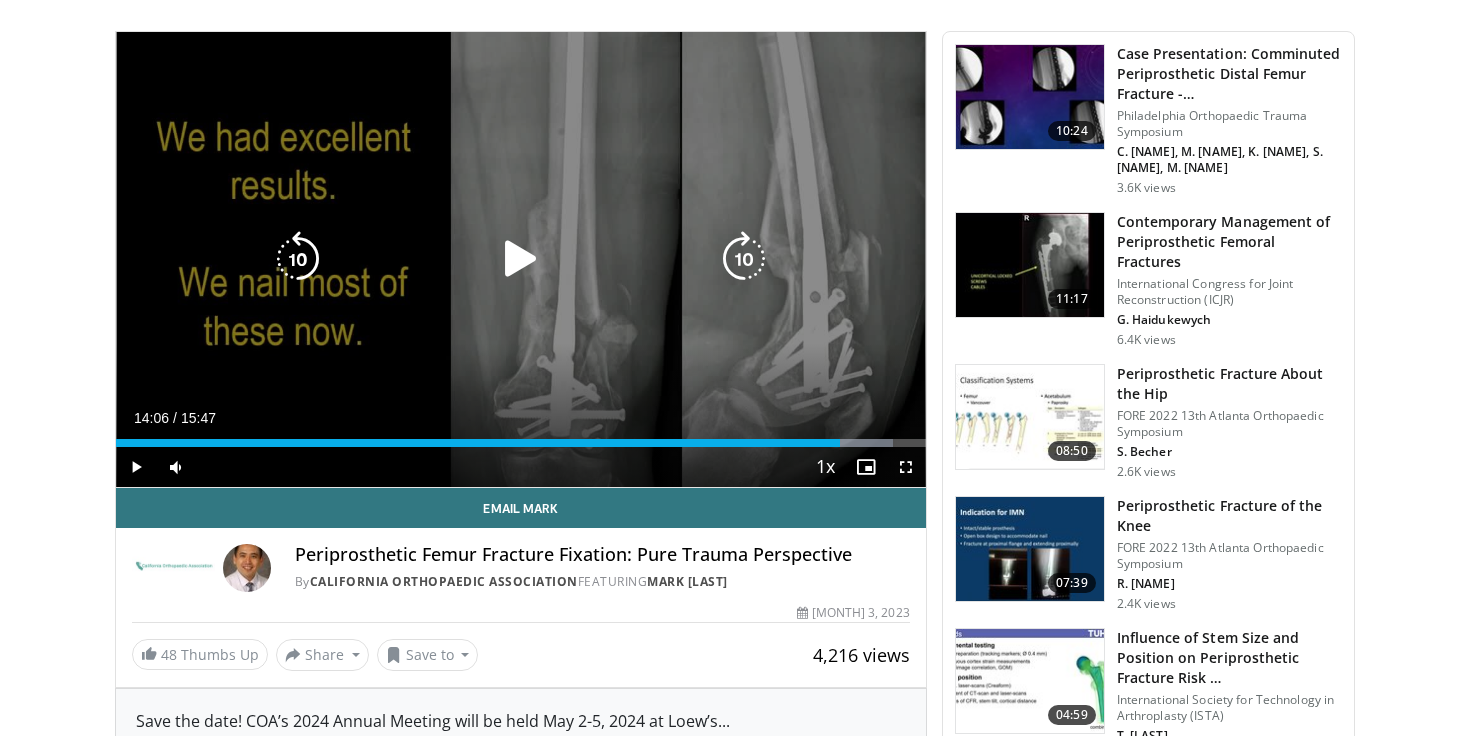 click at bounding box center (521, 259) 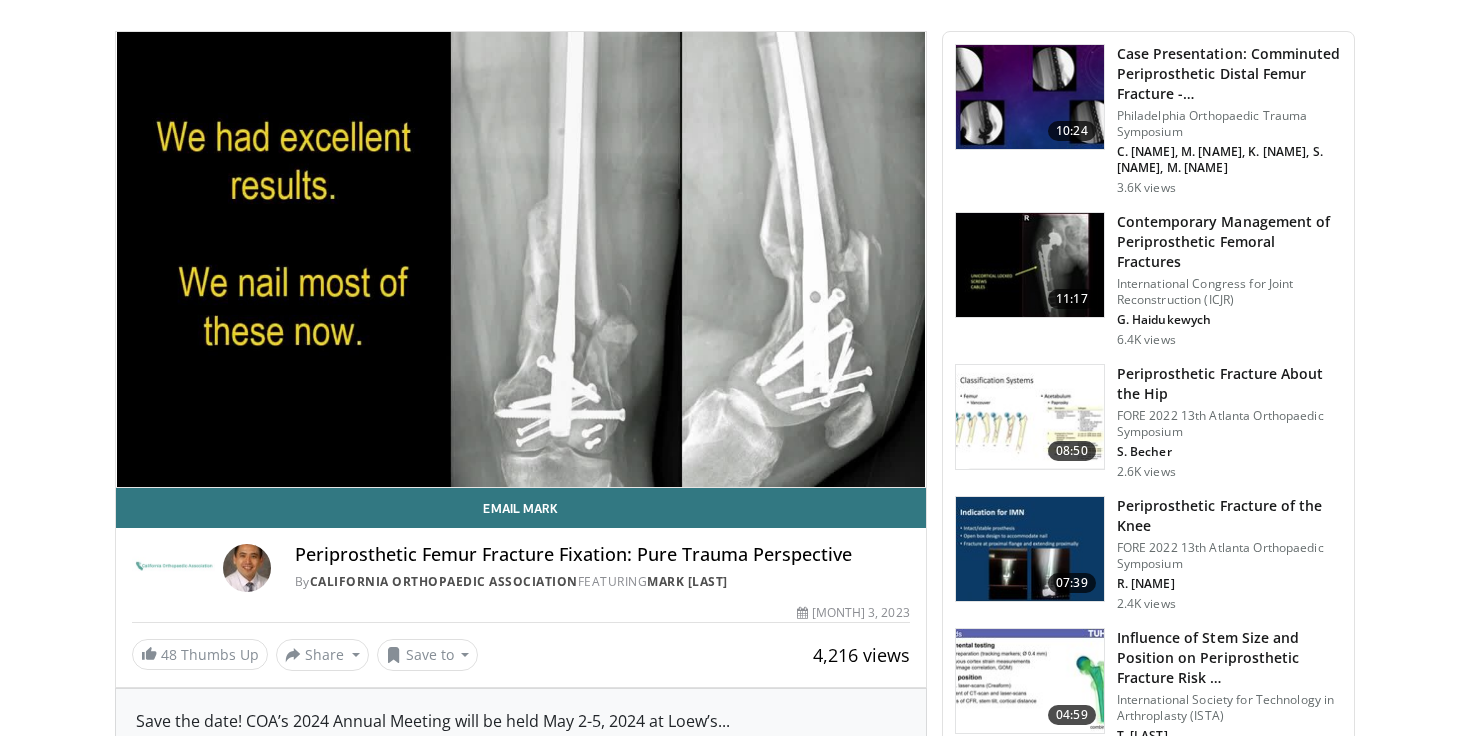 click on "**********" at bounding box center (528, 845) 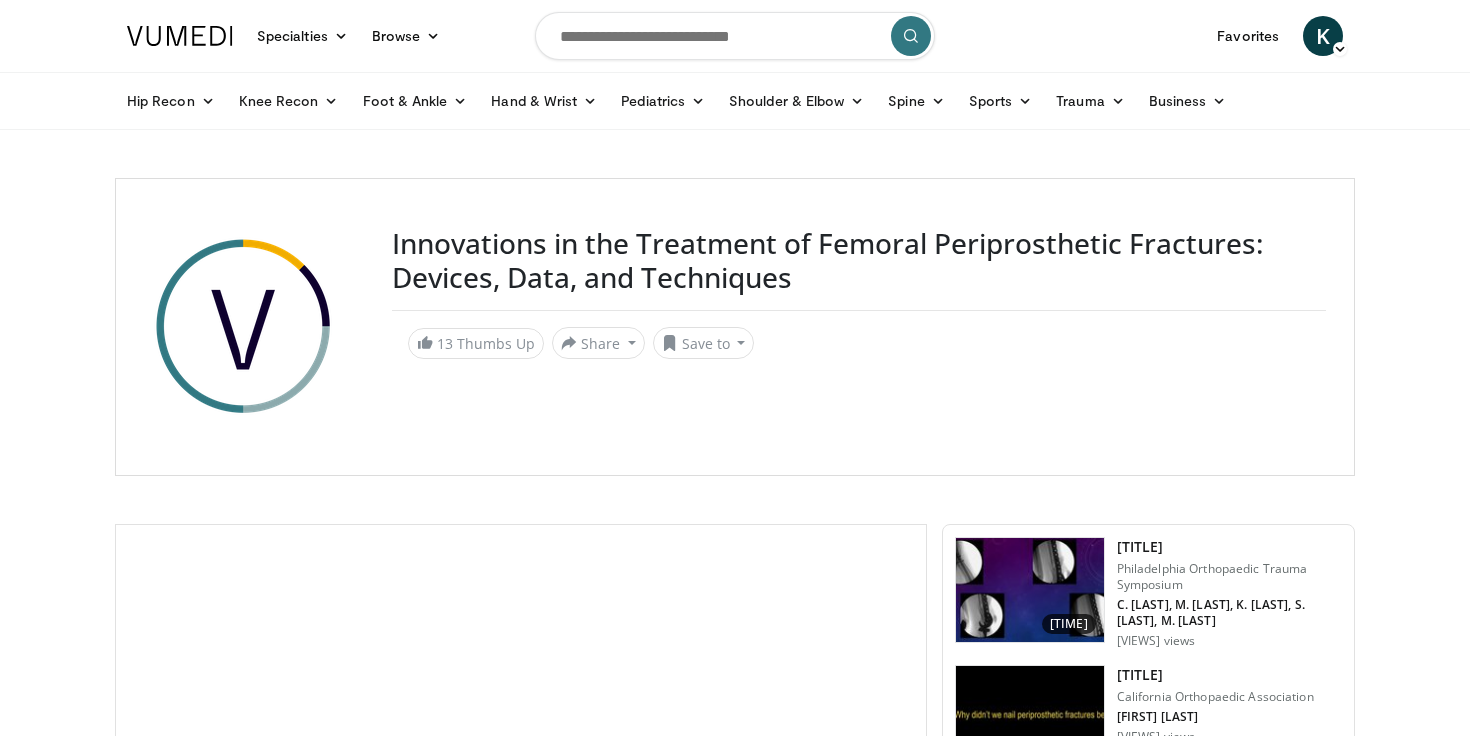 scroll, scrollTop: 0, scrollLeft: 0, axis: both 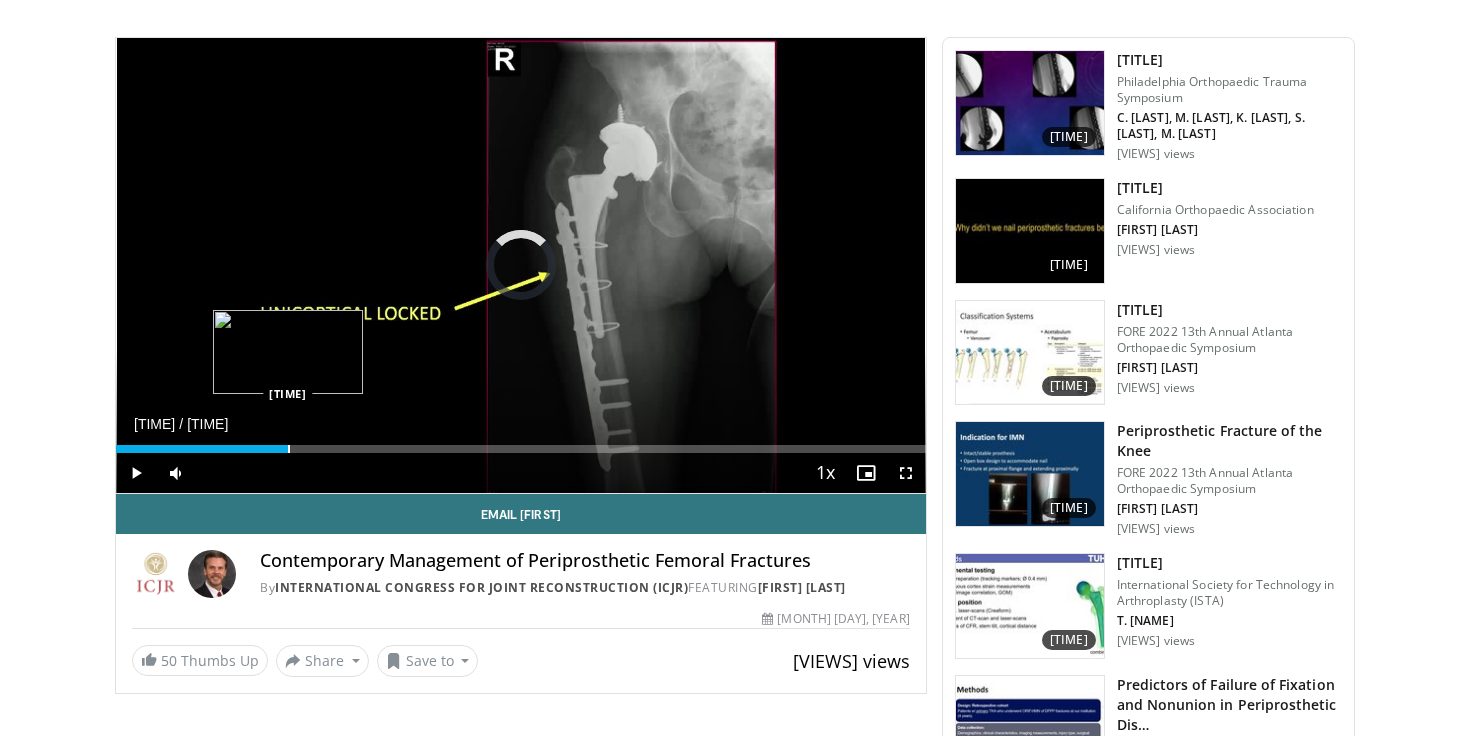 click at bounding box center (289, 449) 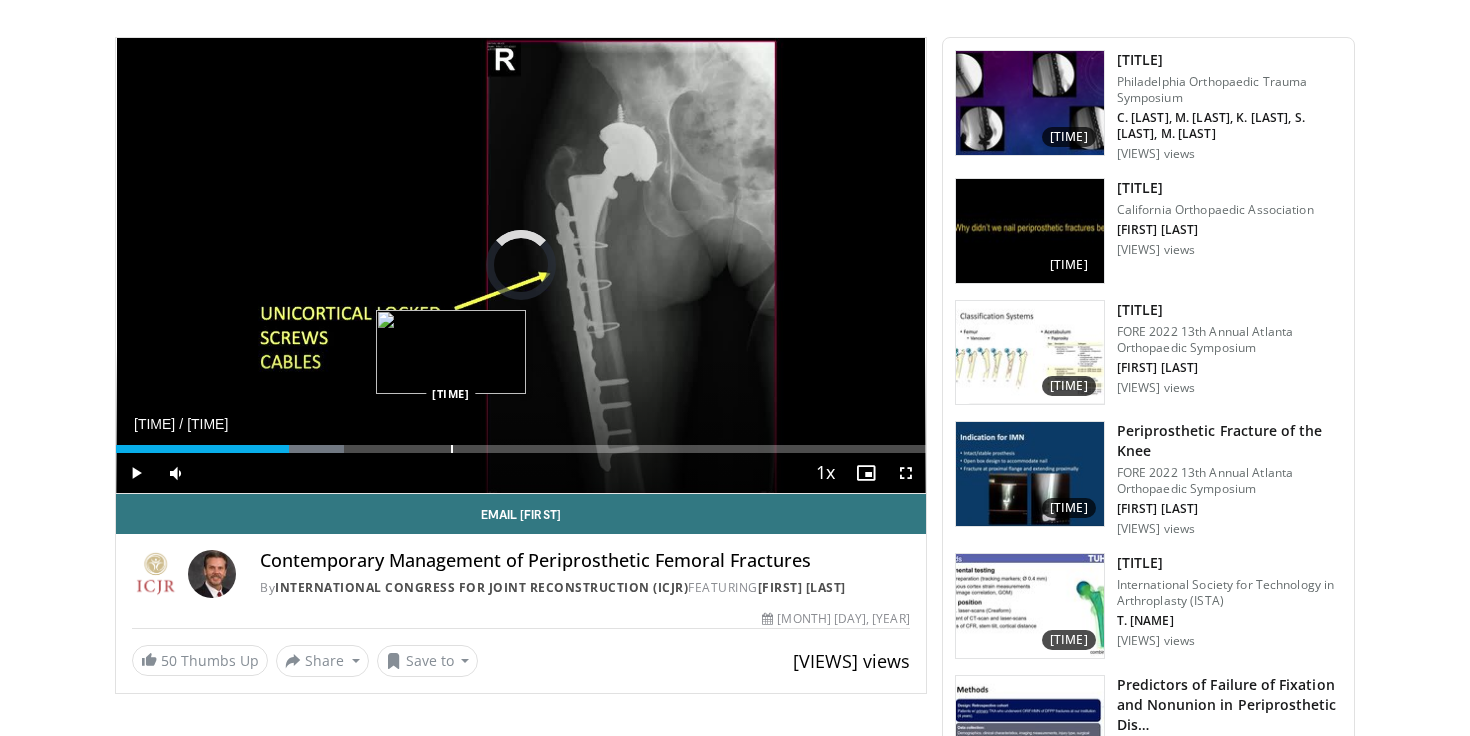 click at bounding box center [452, 449] 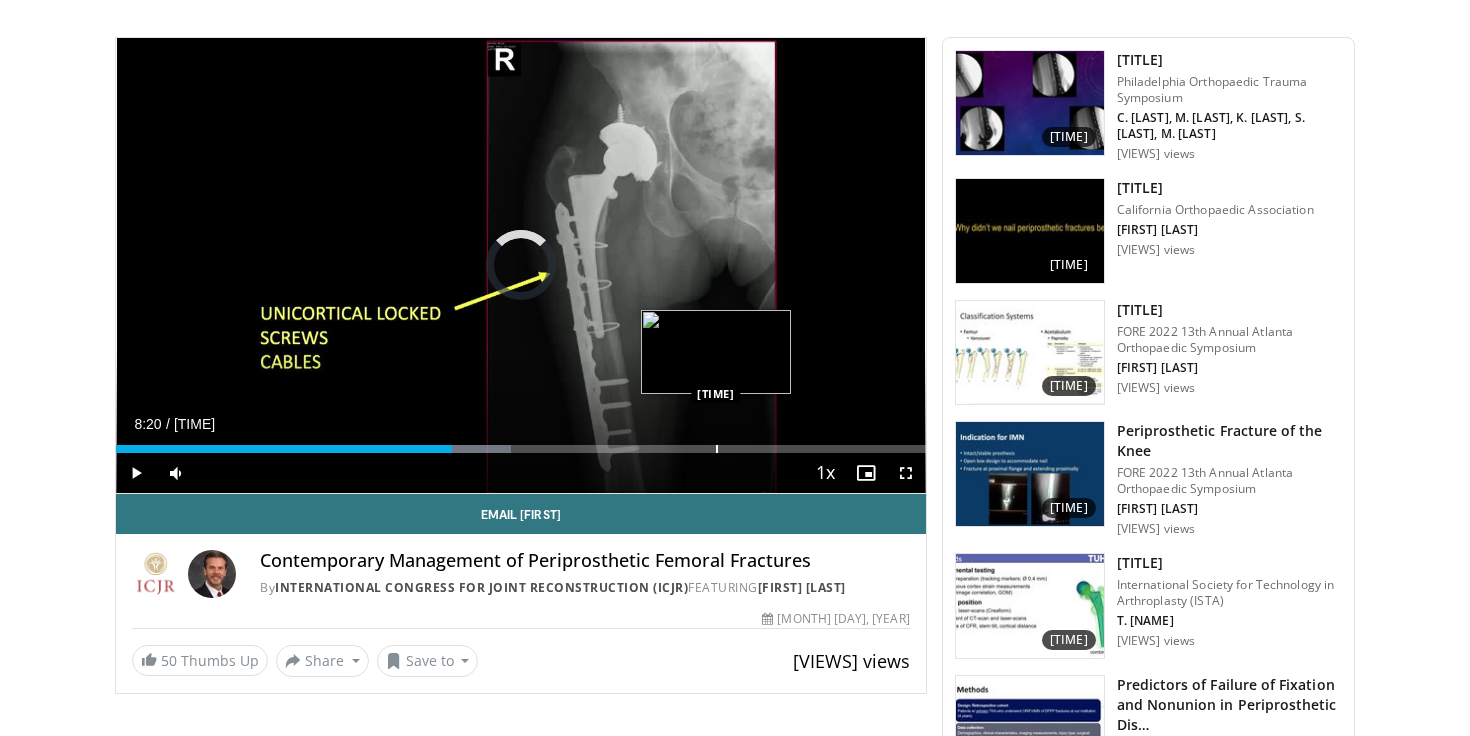 click at bounding box center [717, 449] 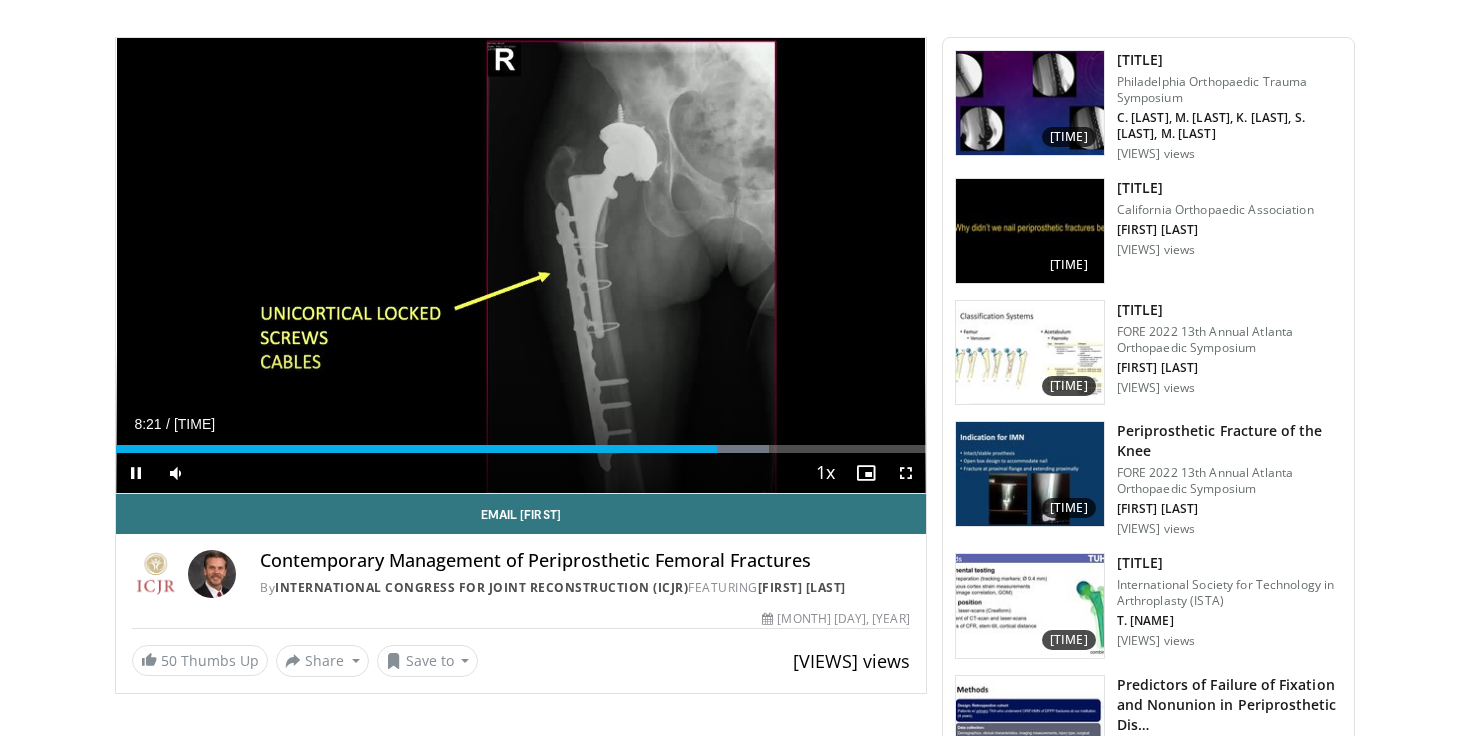 click on "Current Time  8:21 / Duration  11:16 Pause Skip Backward Skip Forward Mute Loaded :  80.70% 08:21 09:11 Stream Type  LIVE Seek to live, currently behind live LIVE   1x Playback Rate 0.5x 0.75x 1x , selected 1.25x 1.5x 1.75x 2x Chapters Chapters Descriptions descriptions off , selected Captions captions settings , opens captions settings dialog captions off , selected Audio Track en (Main) , selected Fullscreen Enable picture-in-picture mode" at bounding box center (521, 473) 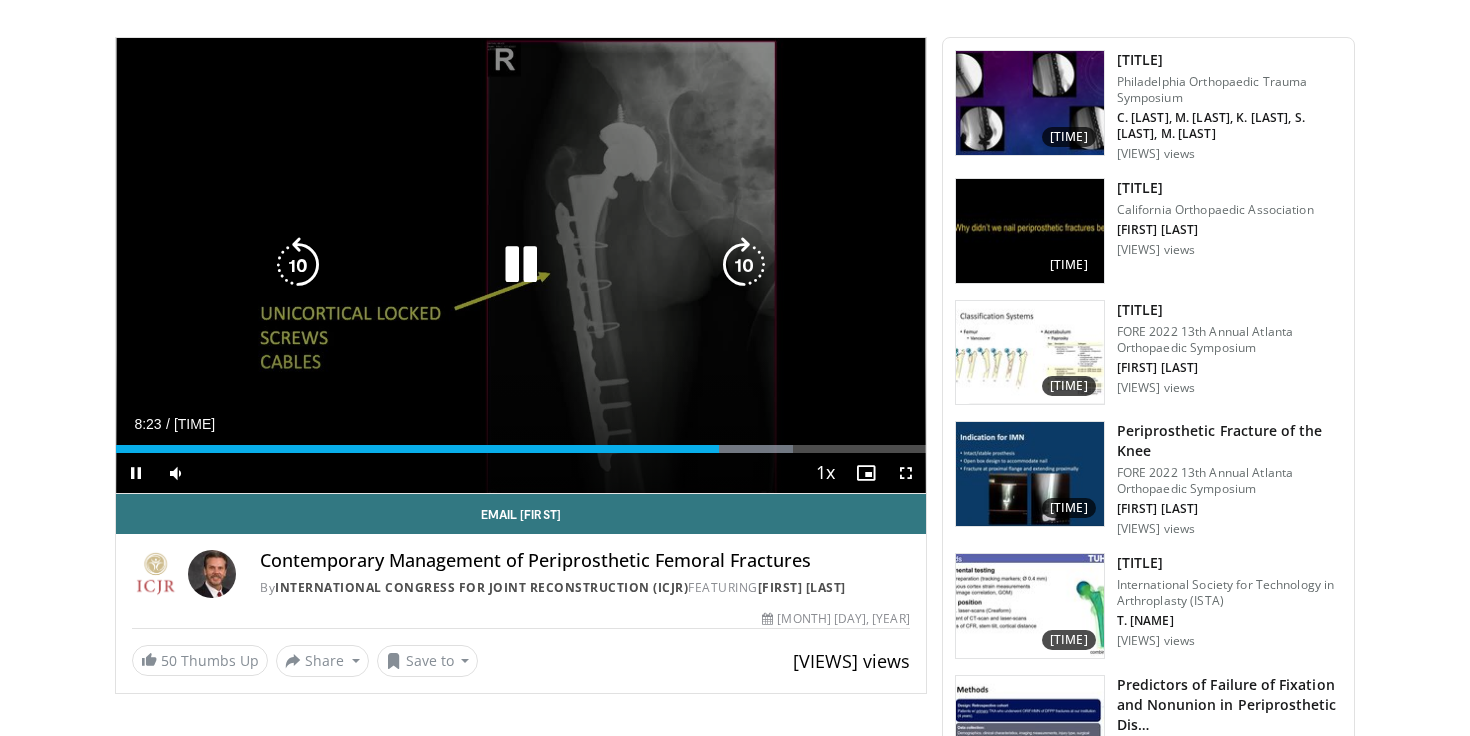 click at bounding box center [521, 265] 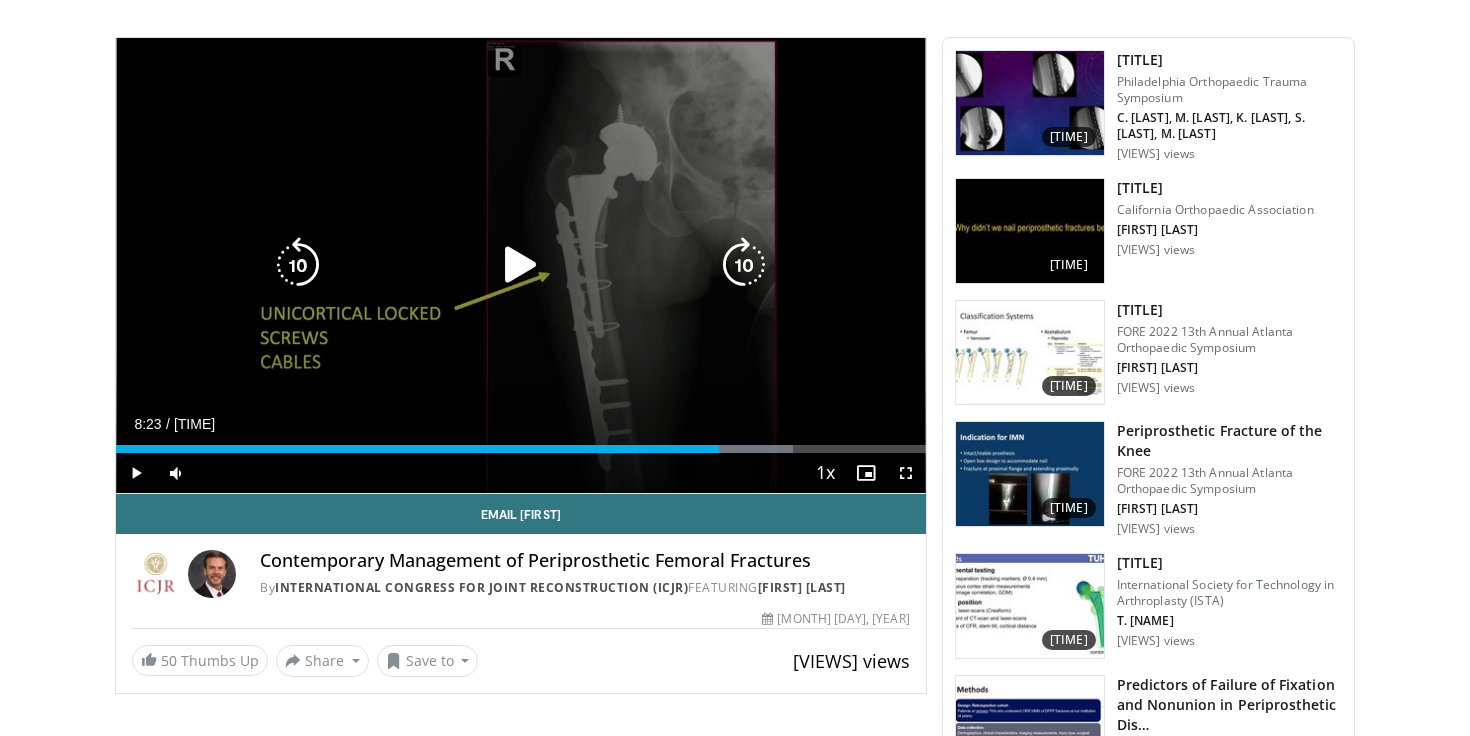 click at bounding box center (744, 265) 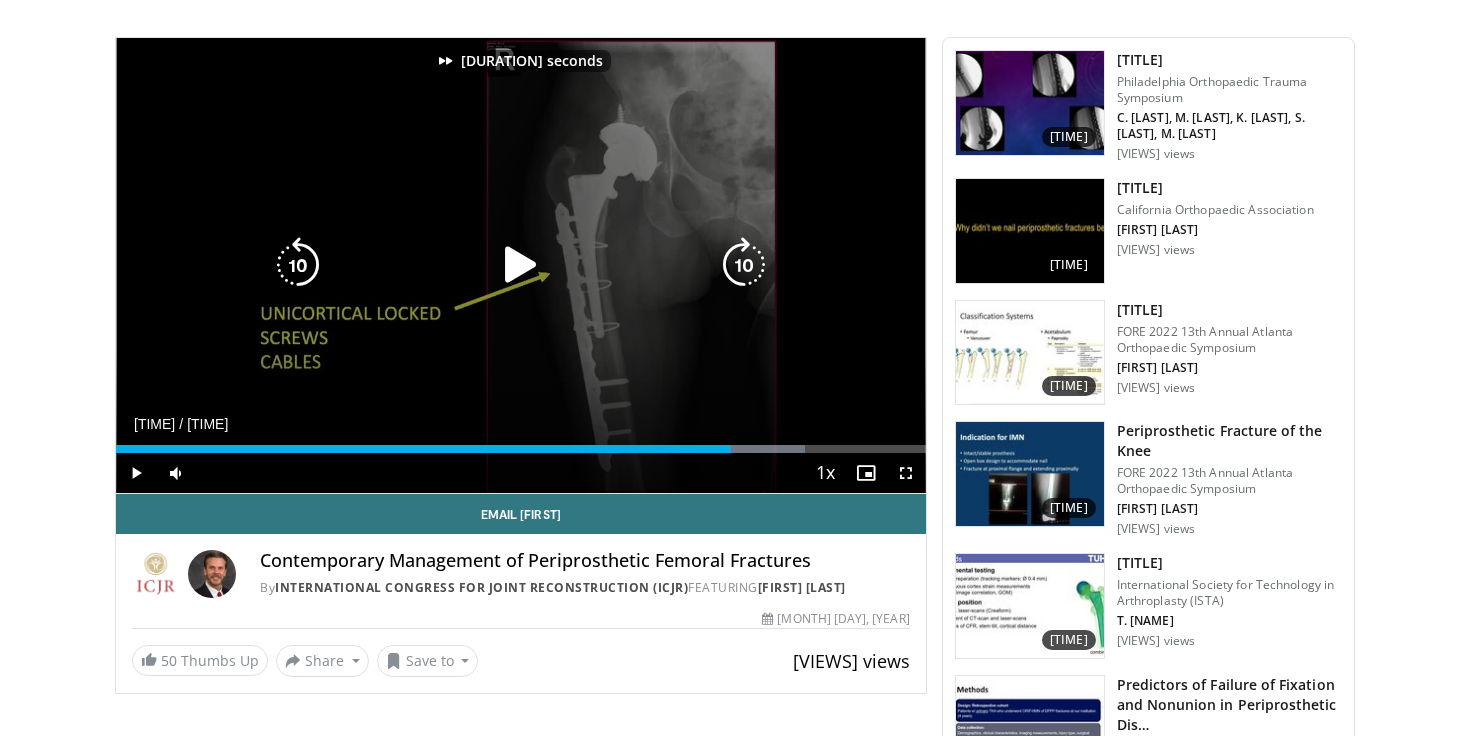 click at bounding box center (744, 265) 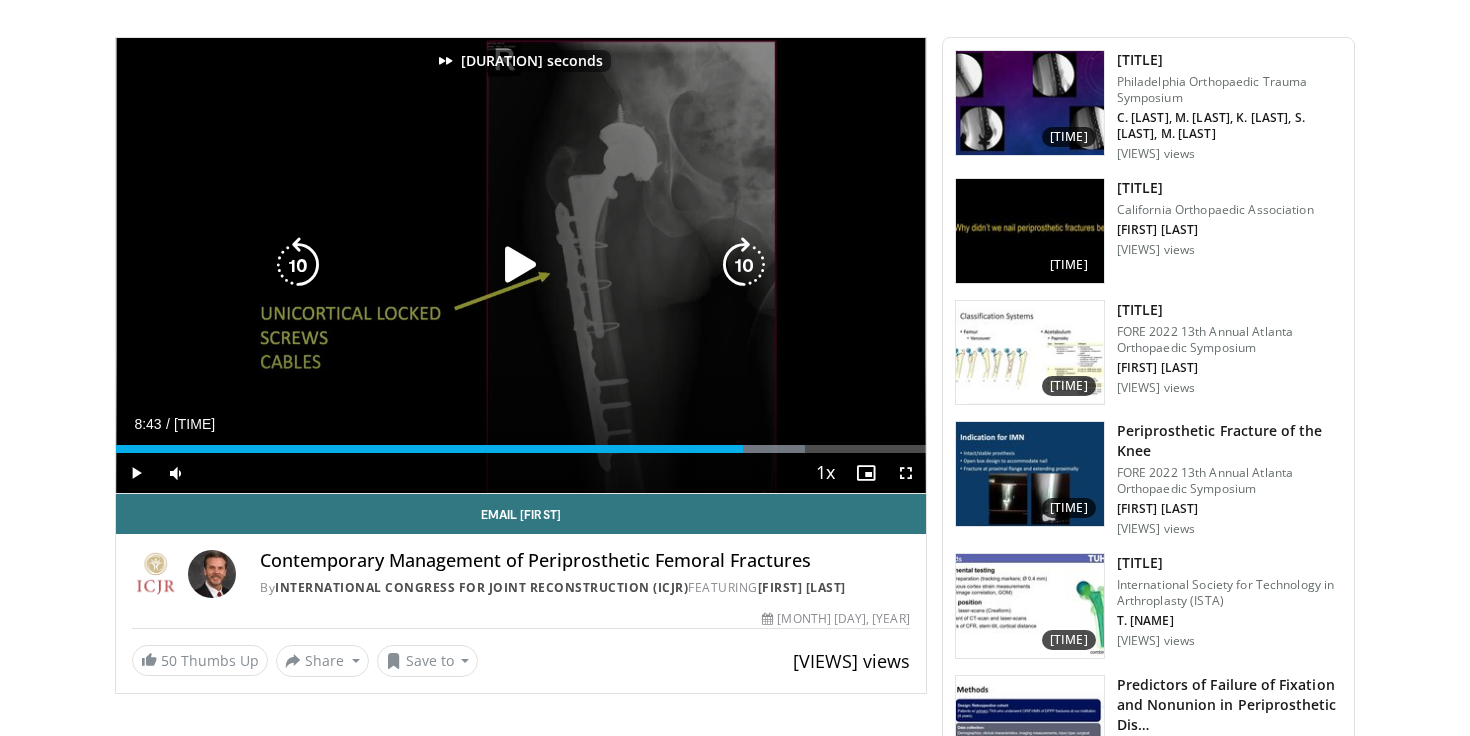 click at bounding box center [744, 265] 